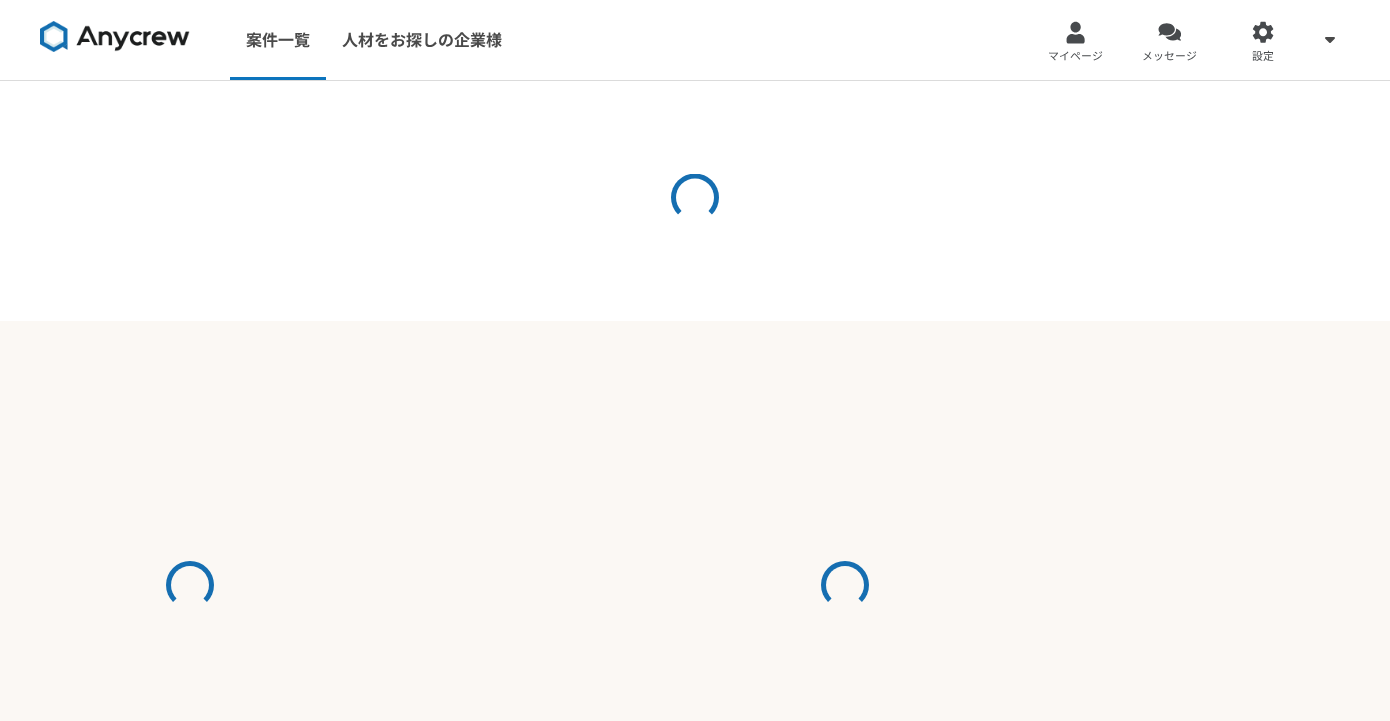 scroll, scrollTop: 0, scrollLeft: 0, axis: both 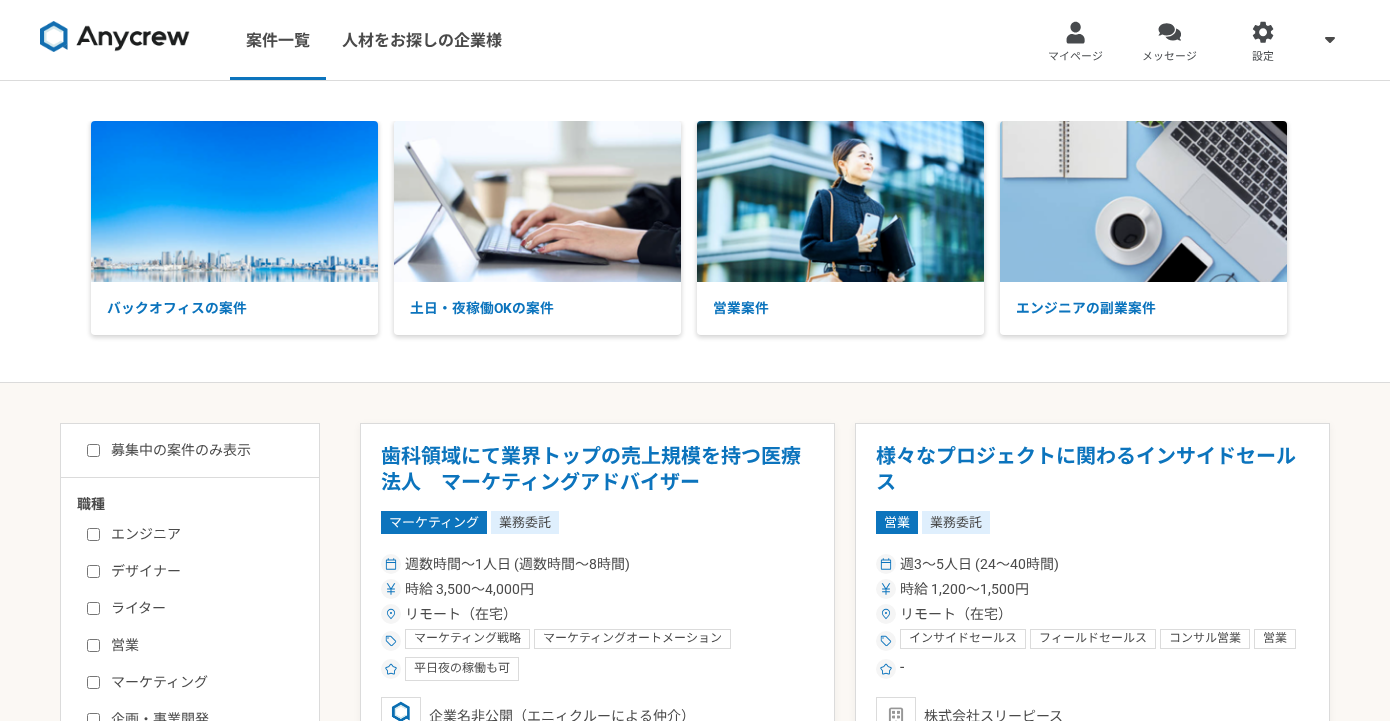 click on "募集中の案件のみ表示" at bounding box center (169, 450) 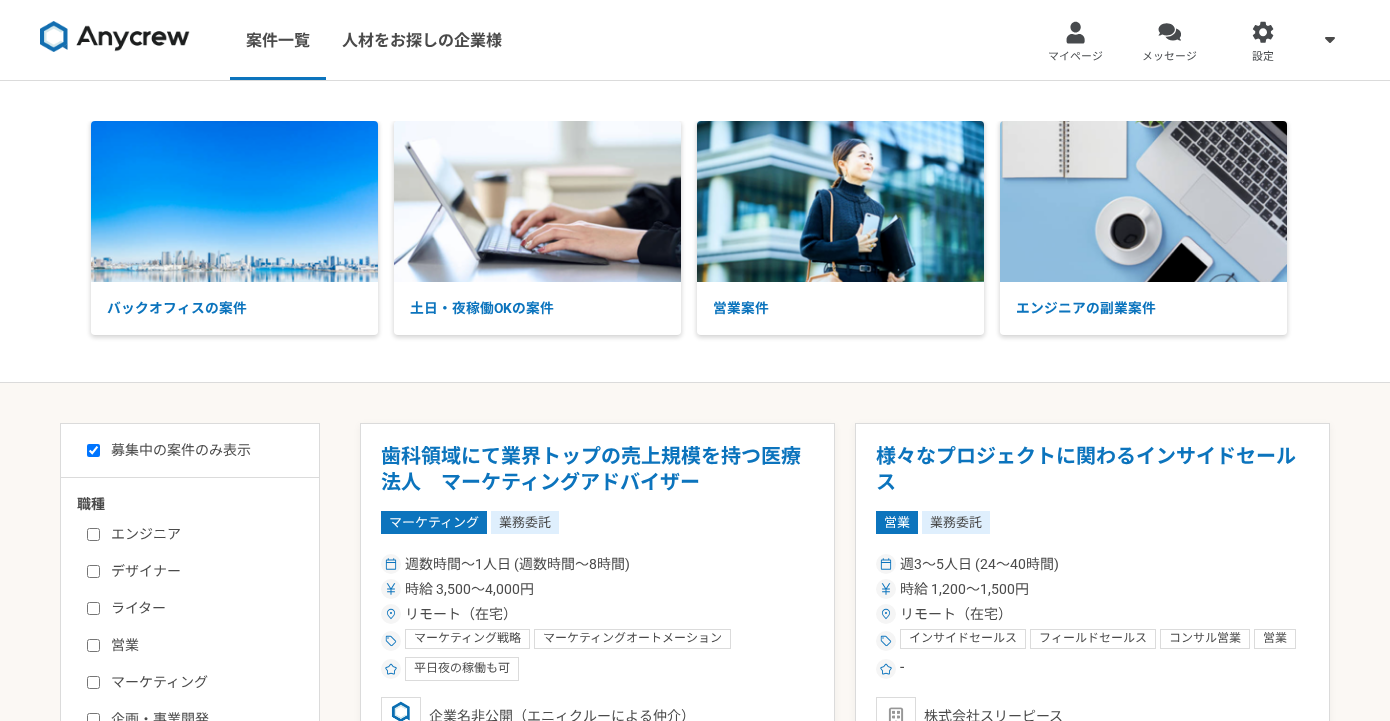 checkbox on "true" 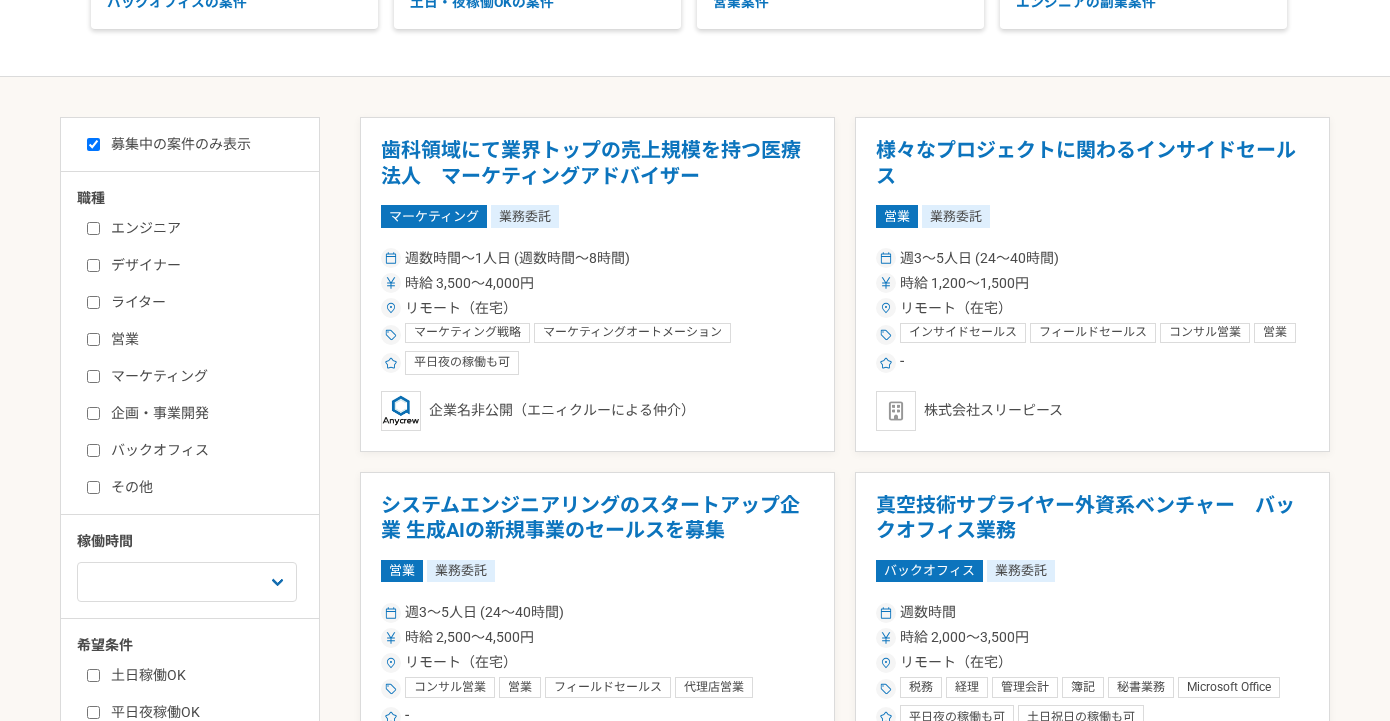 scroll, scrollTop: 130, scrollLeft: 0, axis: vertical 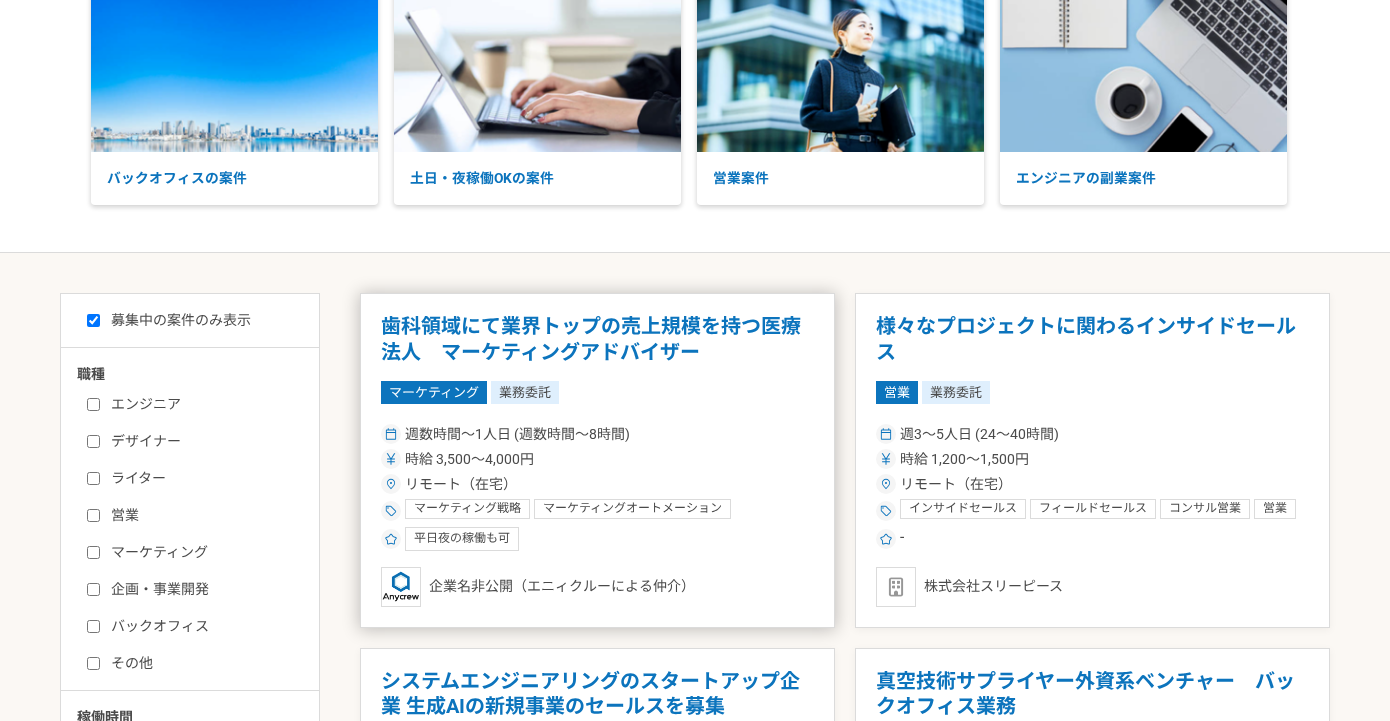 click on "マーケティング 業務委託" at bounding box center (597, 392) 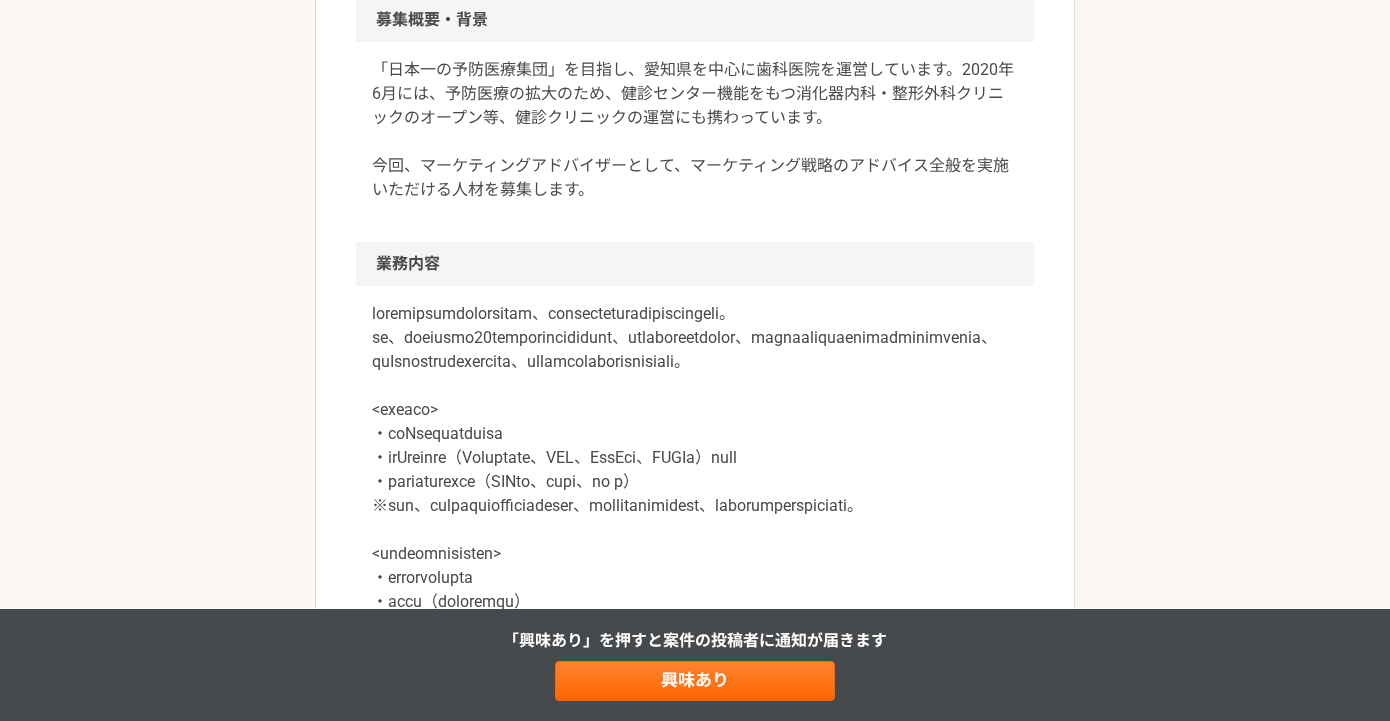scroll, scrollTop: 641, scrollLeft: 0, axis: vertical 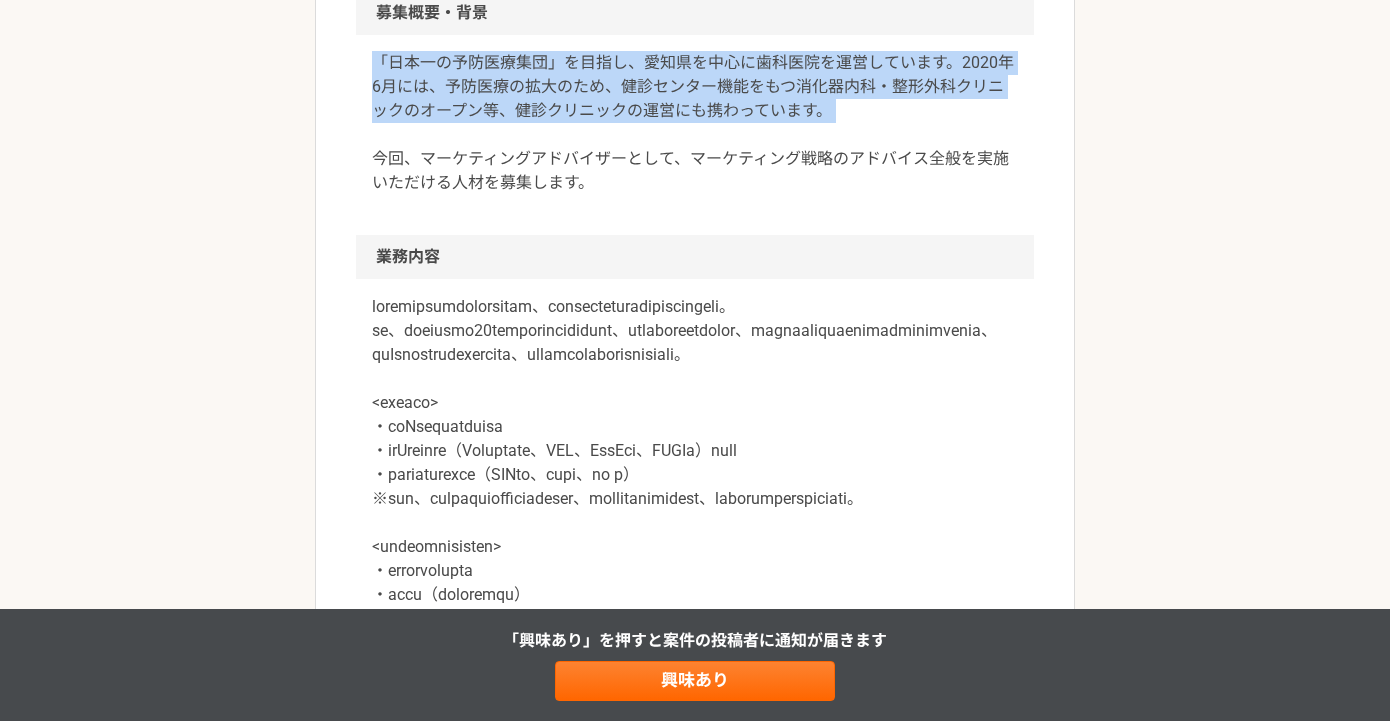 drag, startPoint x: 379, startPoint y: 73, endPoint x: 393, endPoint y: 147, distance: 75.31268 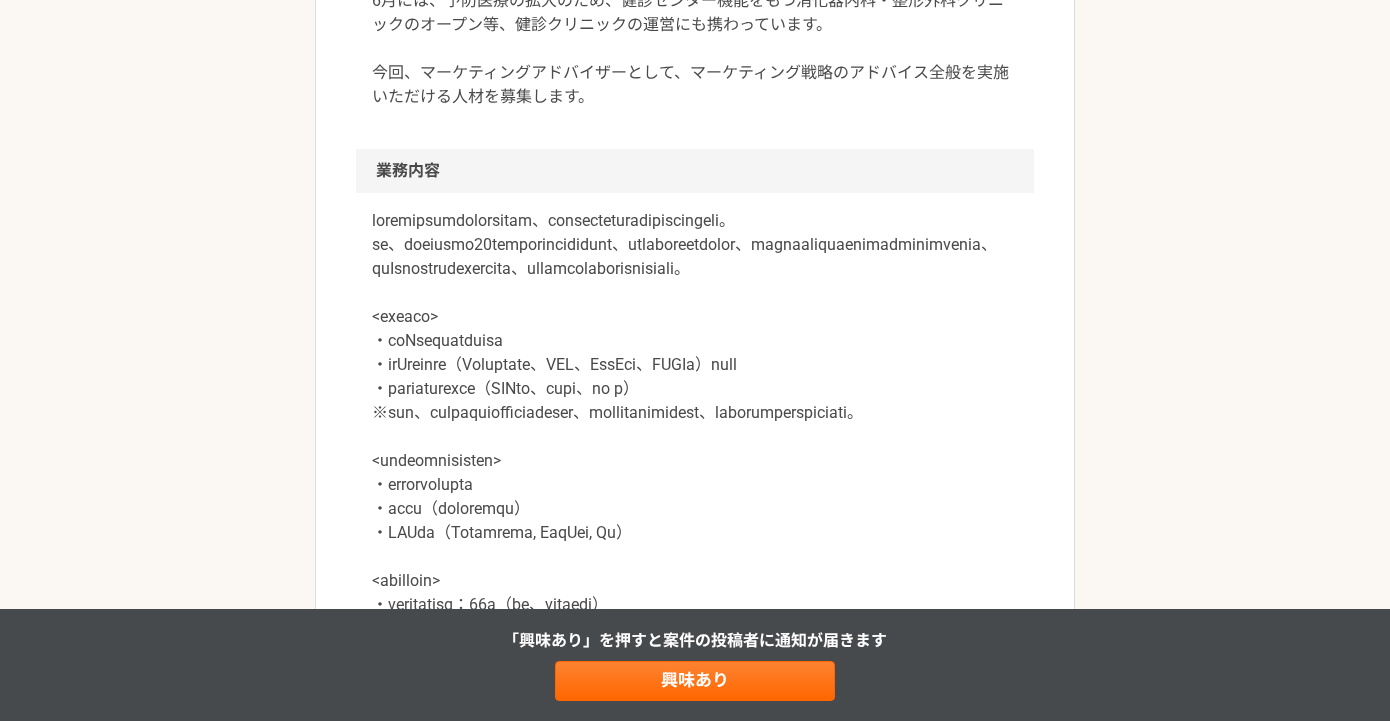 scroll, scrollTop: 763, scrollLeft: 0, axis: vertical 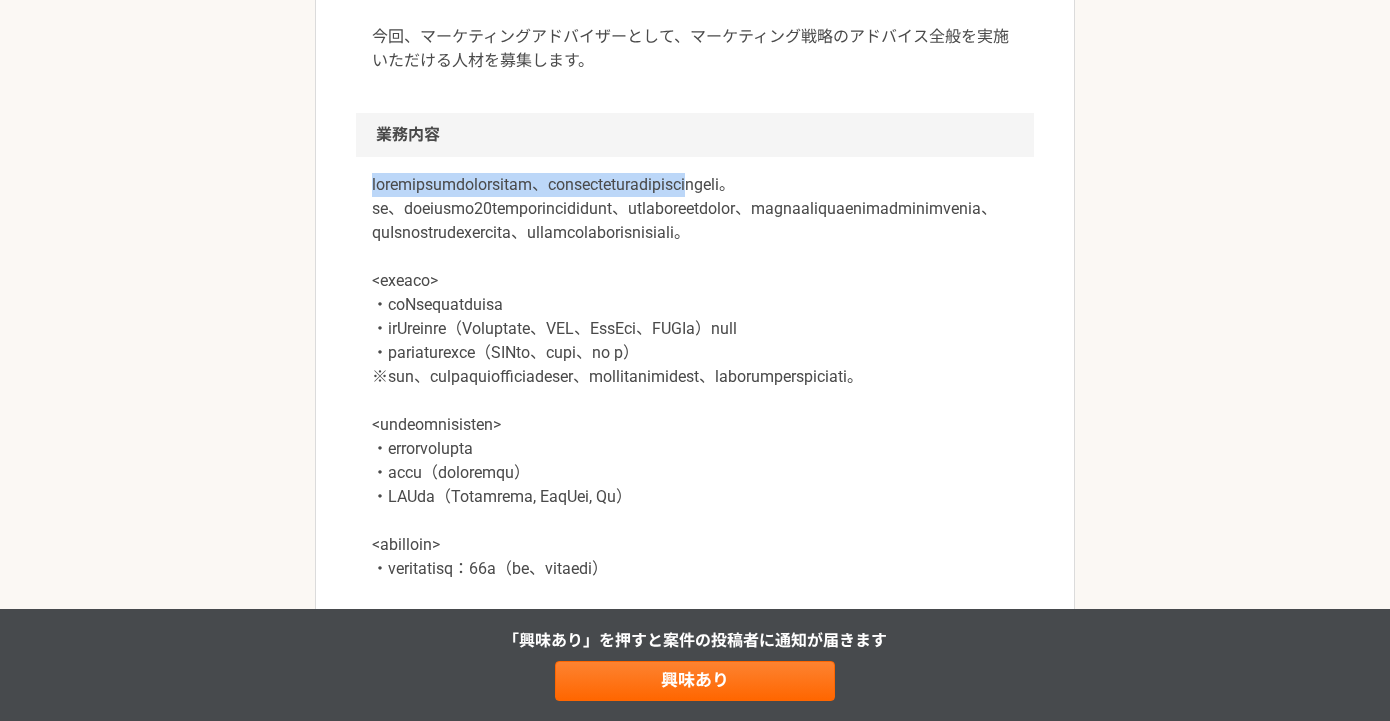 click at bounding box center [695, 389] 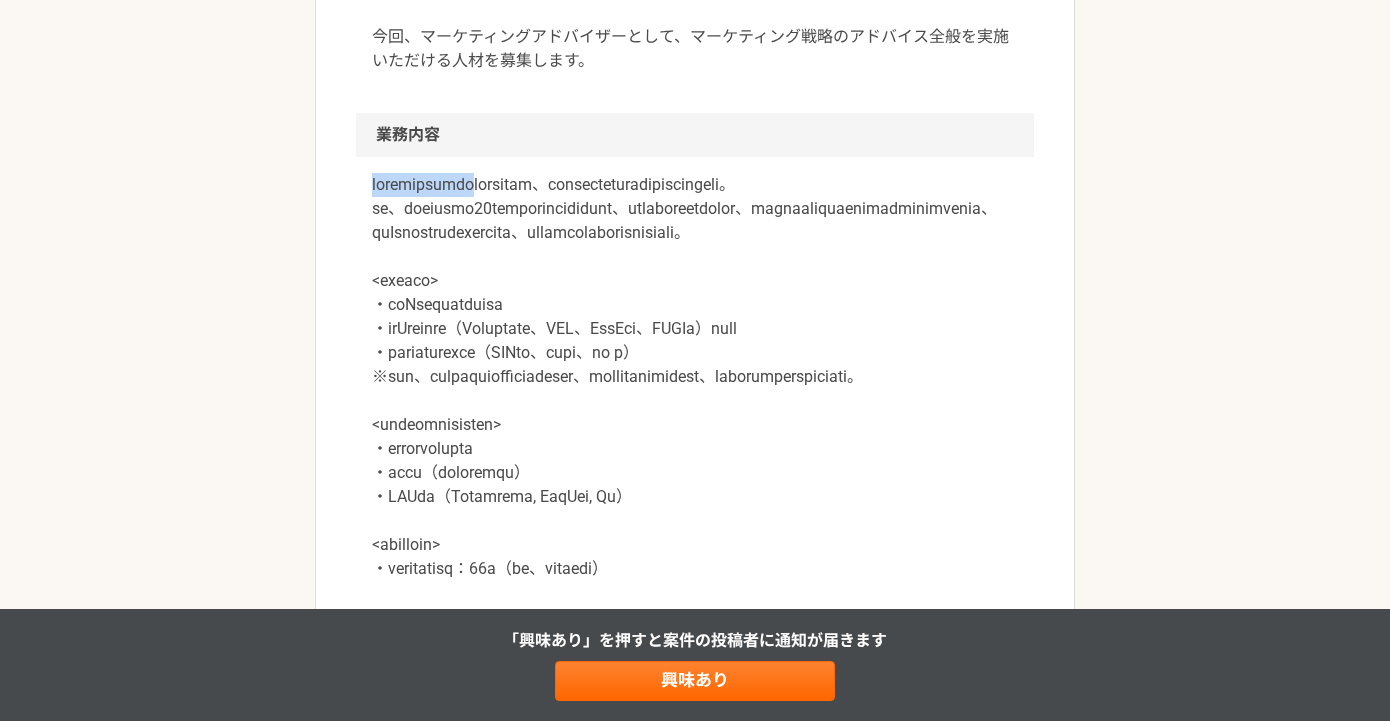 drag, startPoint x: 371, startPoint y: 193, endPoint x: 557, endPoint y: 191, distance: 186.01076 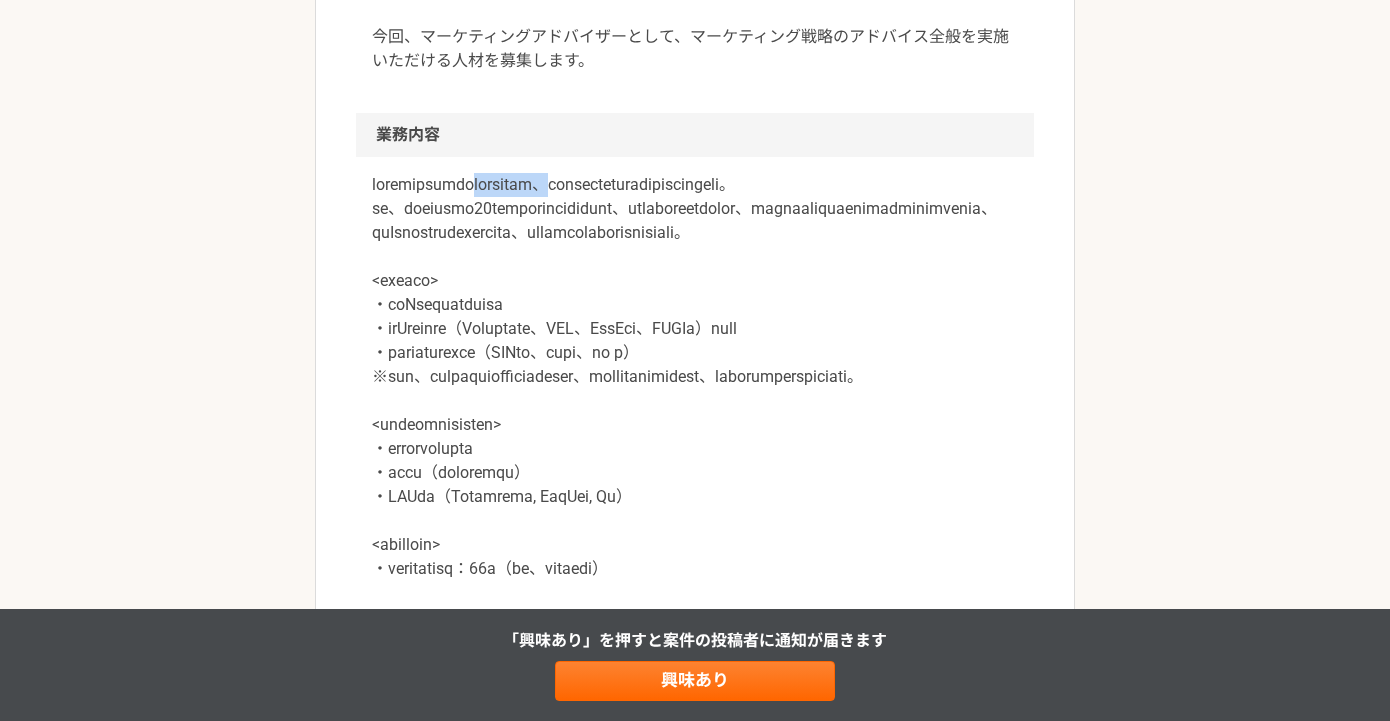 drag, startPoint x: 557, startPoint y: 191, endPoint x: 698, endPoint y: 191, distance: 141 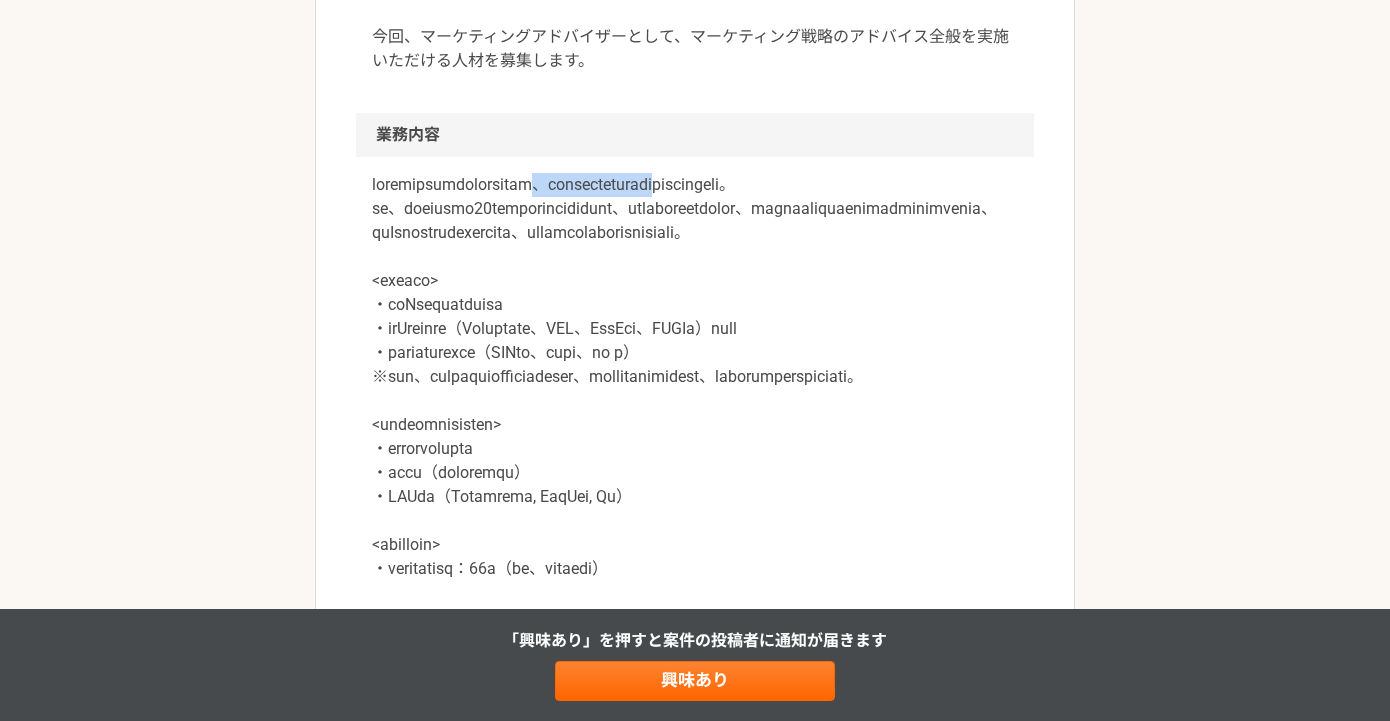 drag, startPoint x: 698, startPoint y: 191, endPoint x: 909, endPoint y: 191, distance: 211 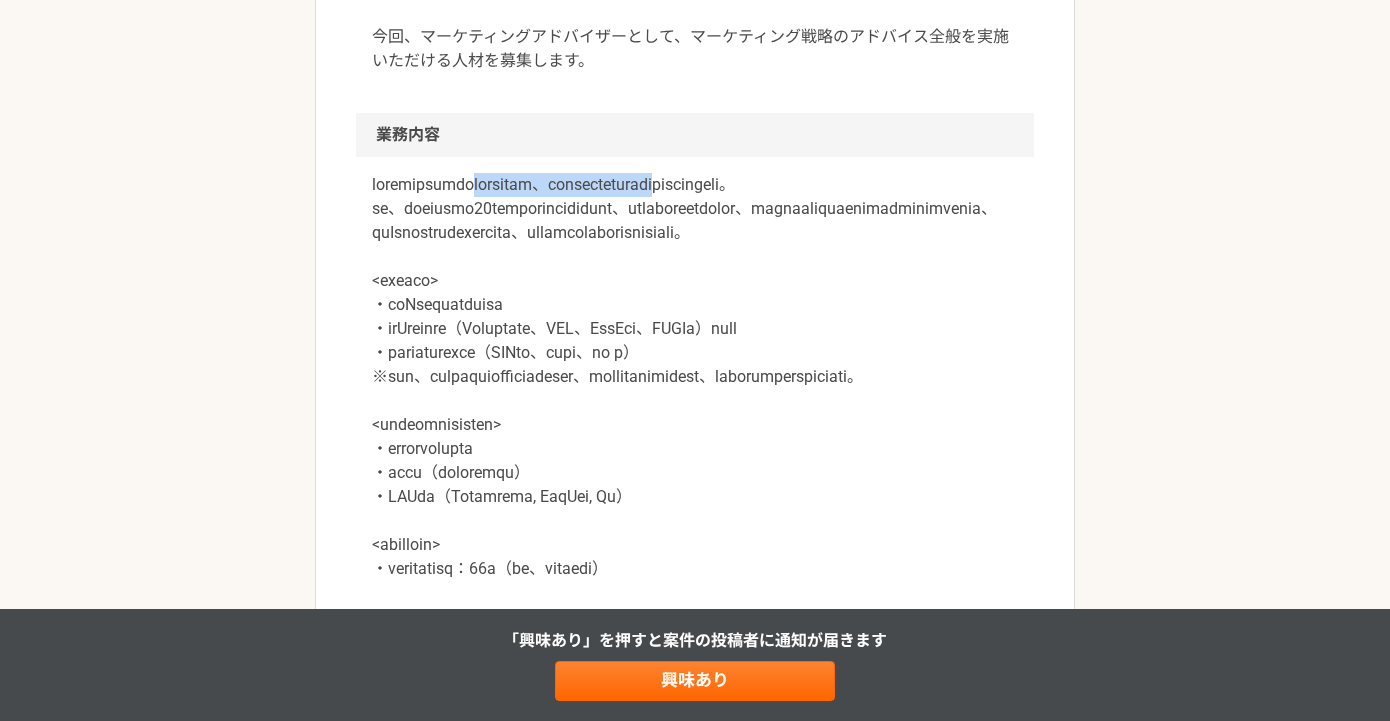 drag, startPoint x: 909, startPoint y: 191, endPoint x: 579, endPoint y: 191, distance: 330 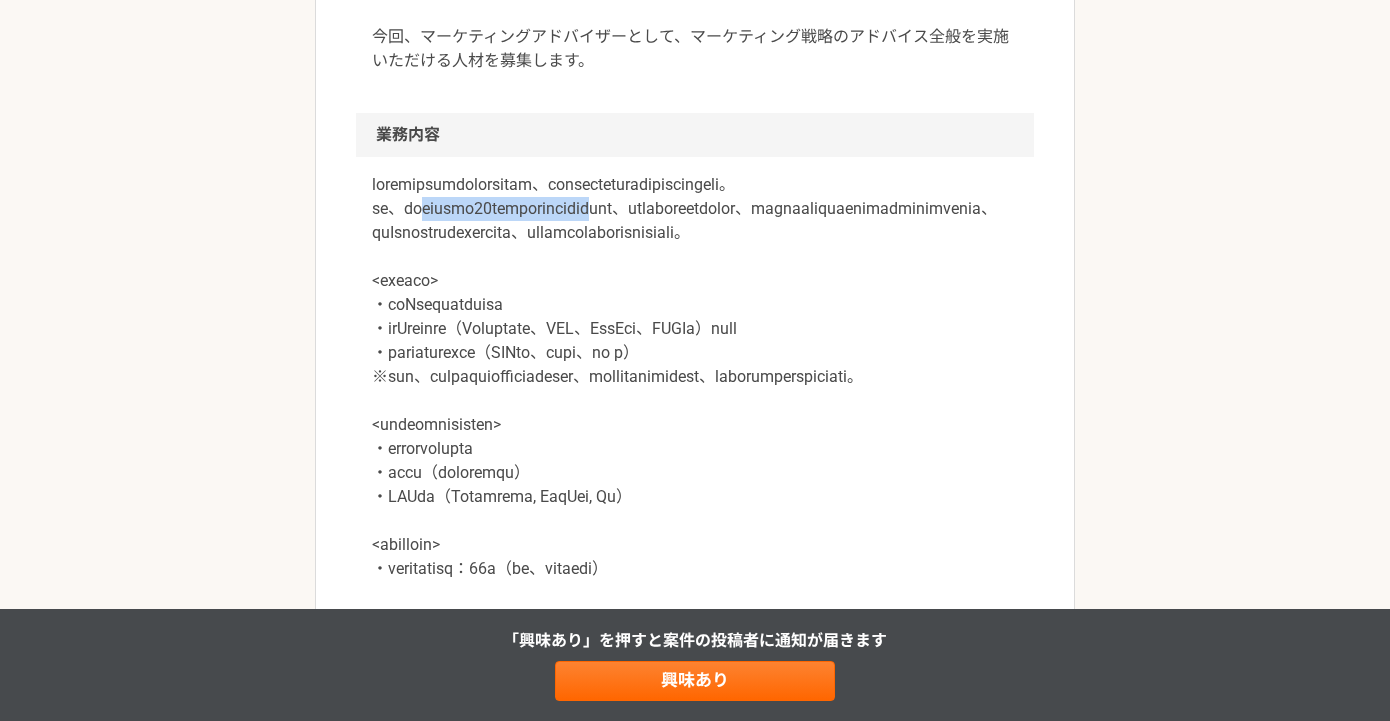 drag, startPoint x: 448, startPoint y: 240, endPoint x: 770, endPoint y: 239, distance: 322.00156 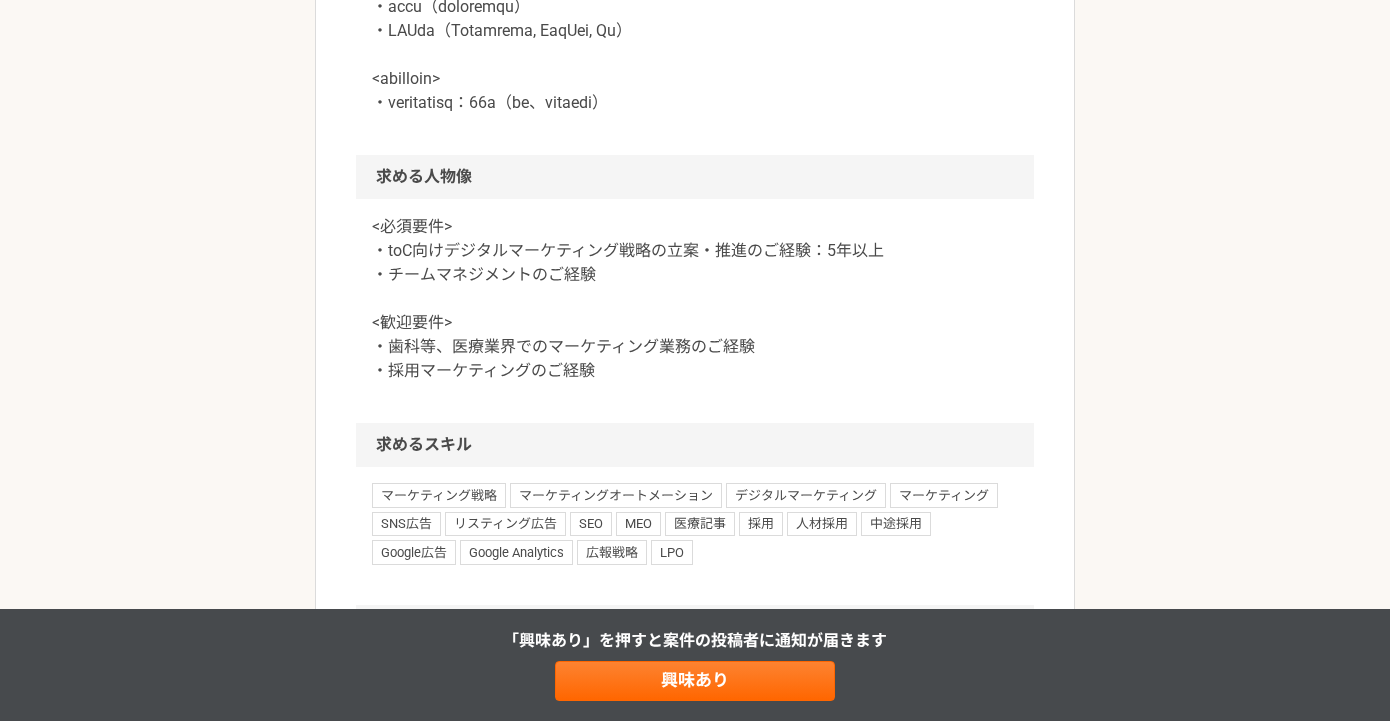 scroll, scrollTop: 1230, scrollLeft: 0, axis: vertical 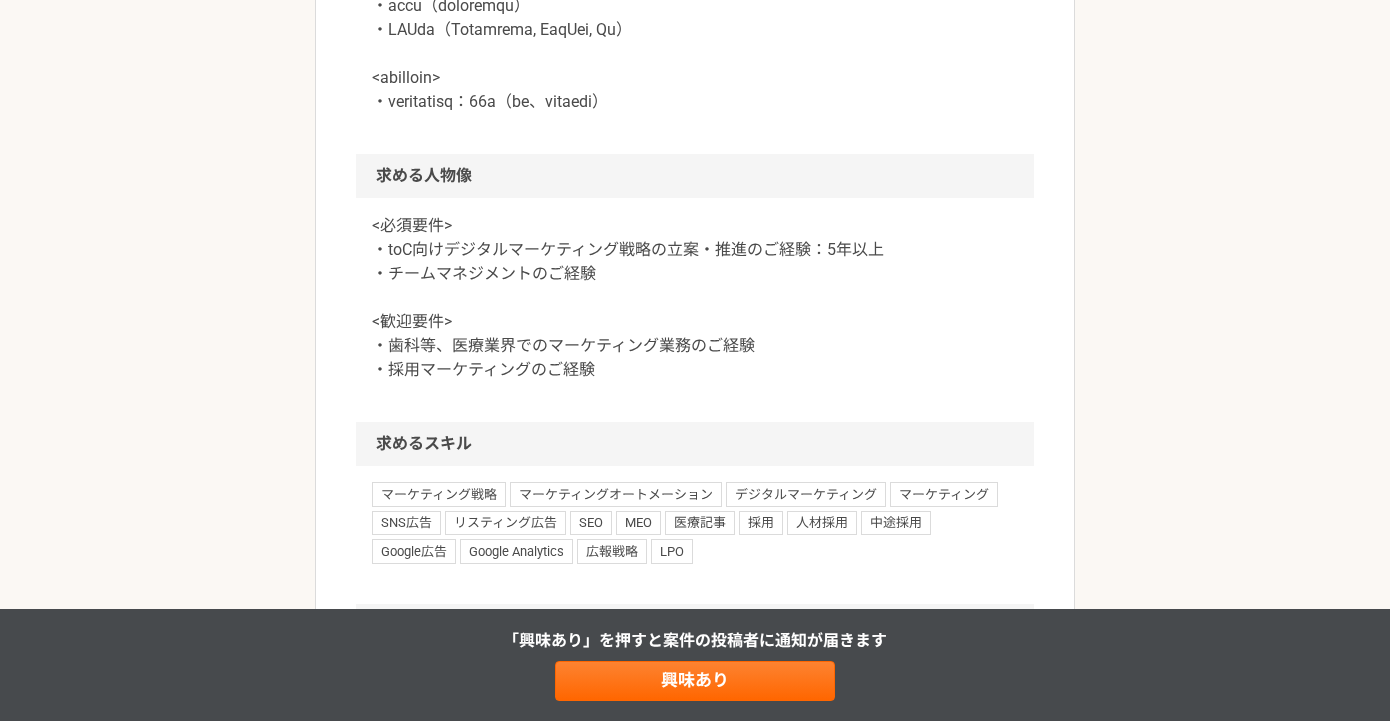 click on "<必須要件>
・toC向けデジタルマーケティング戦略の立案・推進のご経験：5年以上
・チームマネジメントのご経験
<歓迎要件>
・歯科等、医療業界でのマーケティング業務のご経験
・採用マーケティングのご経験" at bounding box center [695, 298] 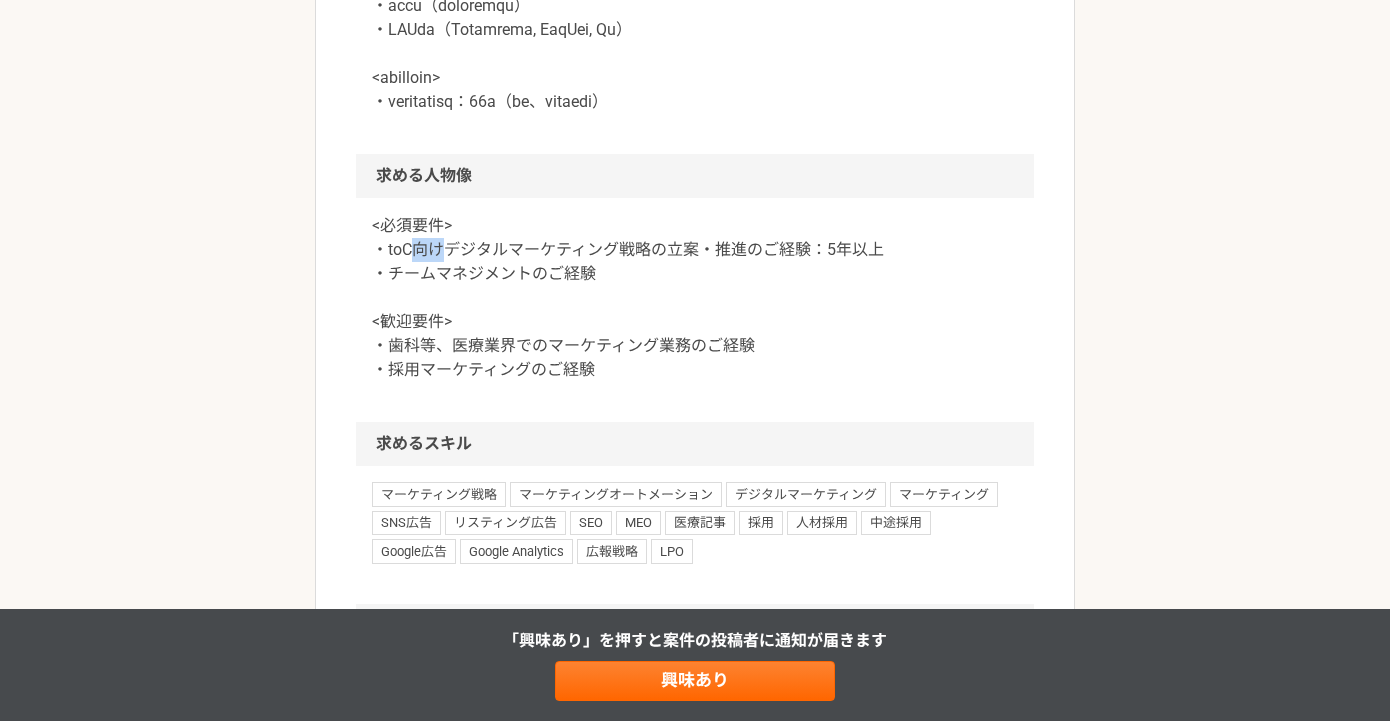 click on "<必須要件>
・toC向けデジタルマーケティング戦略の立案・推進のご経験：5年以上
・チームマネジメントのご経験
<歓迎要件>
・歯科等、医療業界でのマーケティング業務のご経験
・採用マーケティングのご経験" at bounding box center [695, 298] 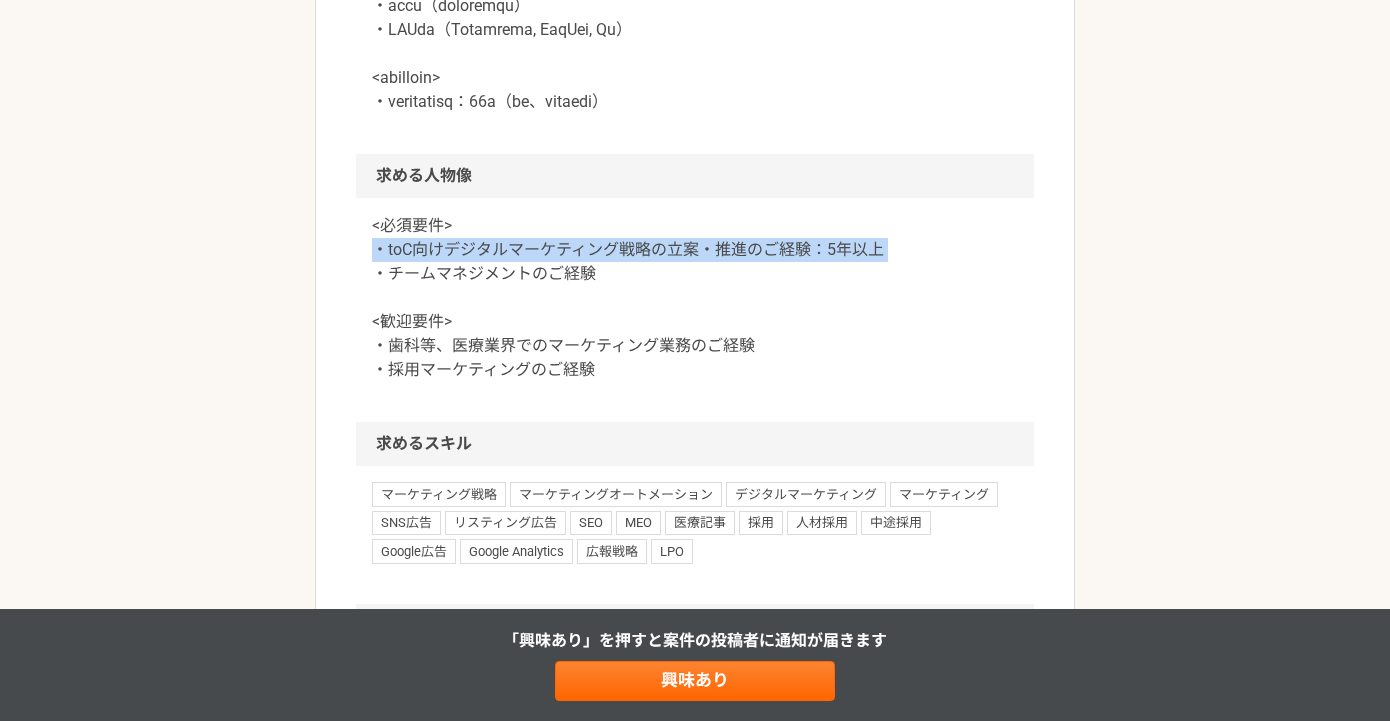 click on "<必須要件>
・toC向けデジタルマーケティング戦略の立案・推進のご経験：5年以上
・チームマネジメントのご経験
<歓迎要件>
・歯科等、医療業界でのマーケティング業務のご経験
・採用マーケティングのご経験" at bounding box center [695, 298] 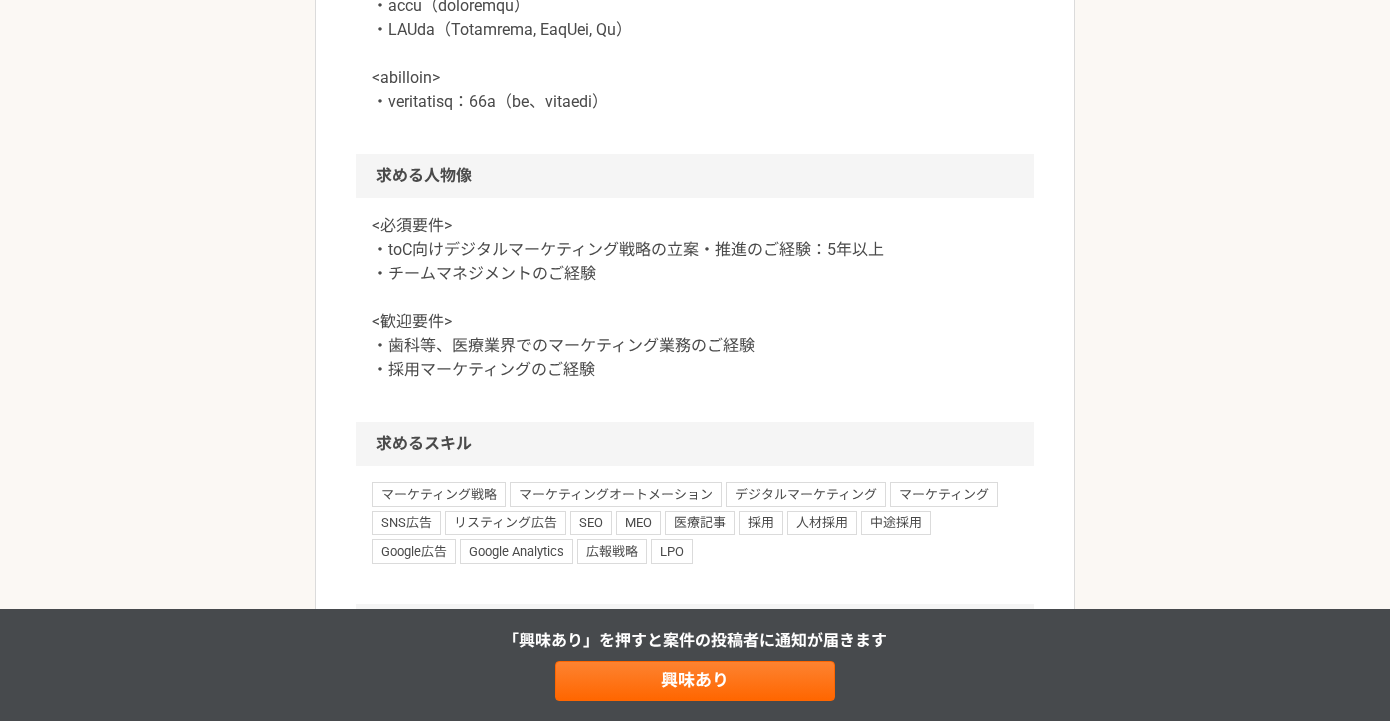 click on "<必須要件>
・toC向けデジタルマーケティング戦略の立案・推進のご経験：5年以上
・チームマネジメントのご経験
<歓迎要件>
・歯科等、医療業界でのマーケティング業務のご経験
・採用マーケティングのご経験" at bounding box center [695, 298] 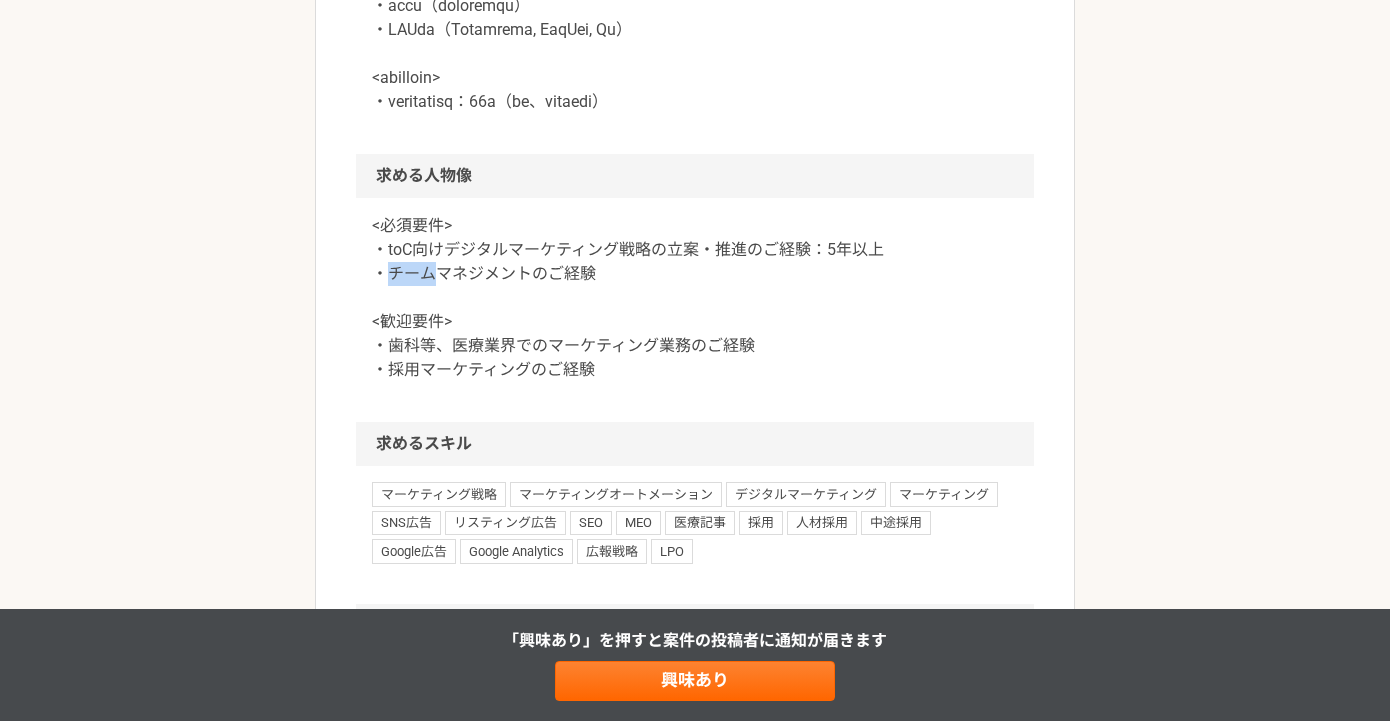 click on "<必須要件>
・toC向けデジタルマーケティング戦略の立案・推進のご経験：5年以上
・チームマネジメントのご経験
<歓迎要件>
・歯科等、医療業界でのマーケティング業務のご経験
・採用マーケティングのご経験" at bounding box center [695, 298] 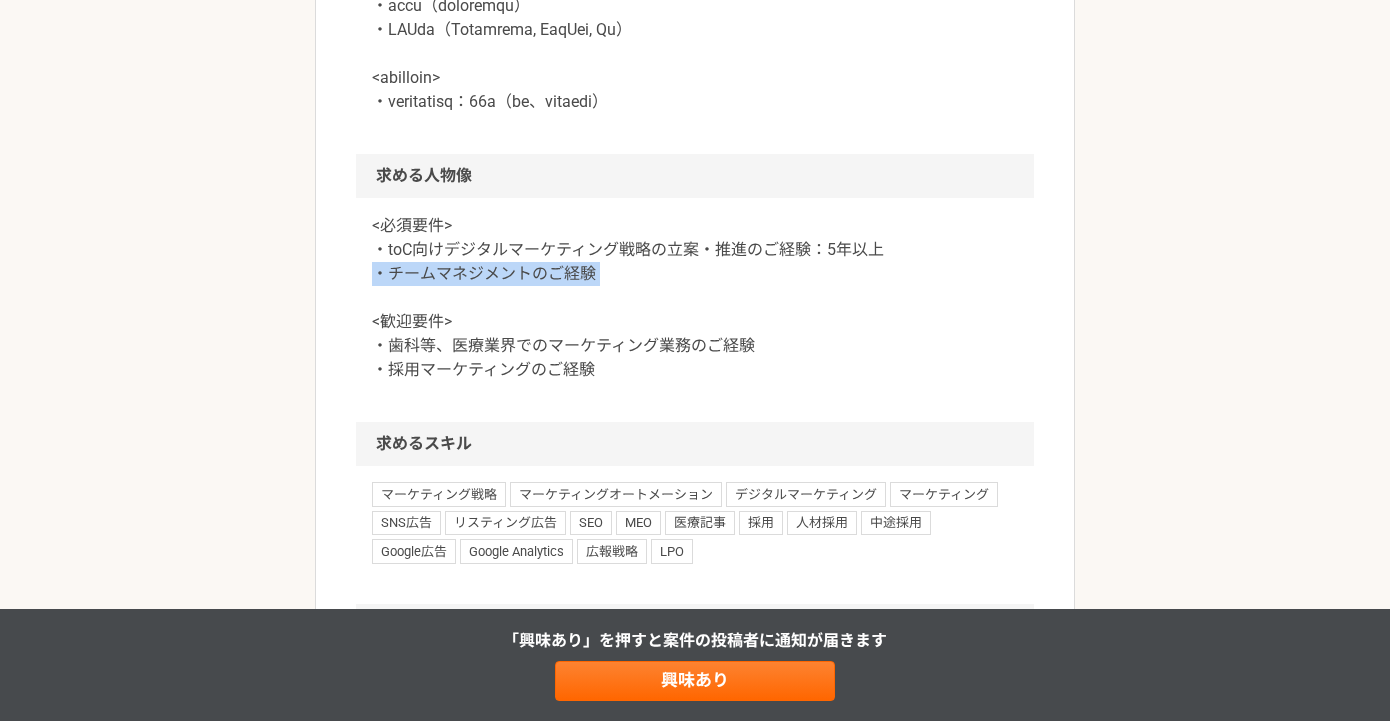 click on "<必須要件>
・toC向けデジタルマーケティング戦略の立案・推進のご経験：5年以上
・チームマネジメントのご経験
<歓迎要件>
・歯科等、医療業界でのマーケティング業務のご経験
・採用マーケティングのご経験" at bounding box center [695, 298] 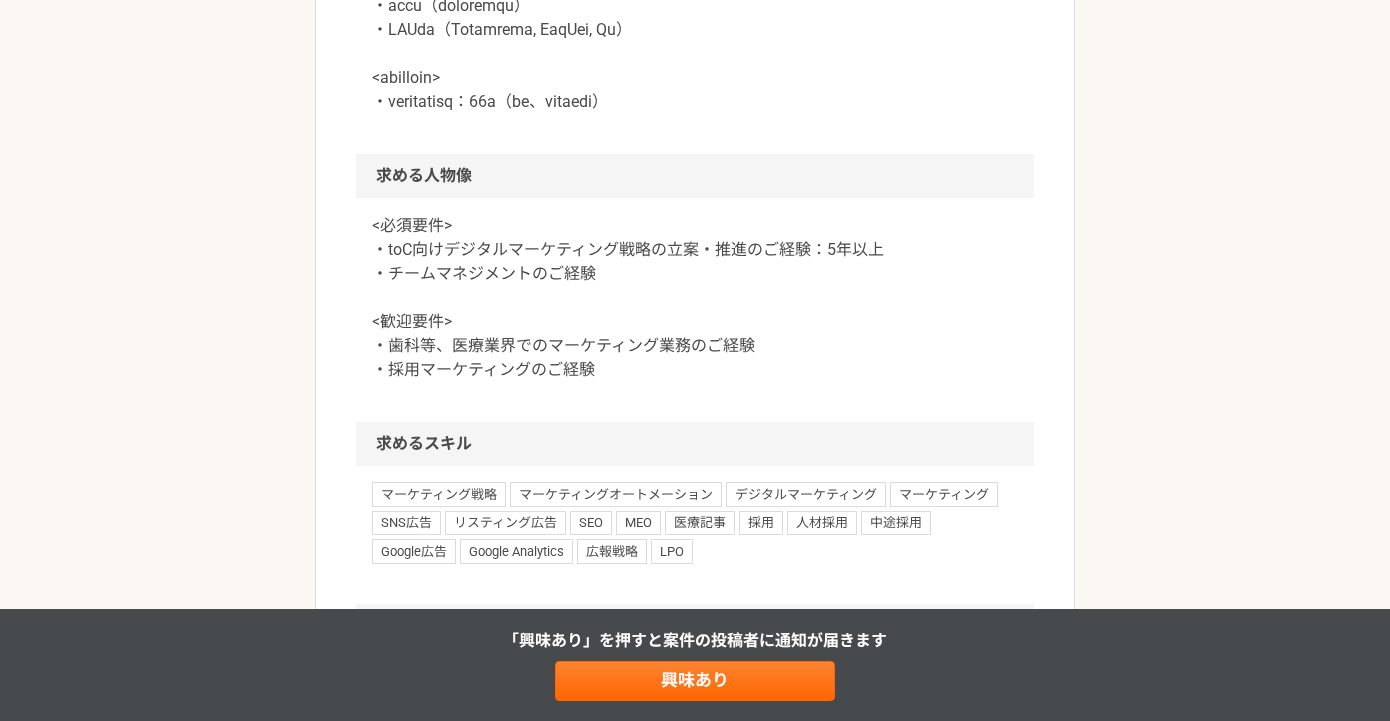 click on "<必須要件>
・toC向けデジタルマーケティング戦略の立案・推進のご経験：5年以上
・チームマネジメントのご経験
<歓迎要件>
・歯科等、医療業界でのマーケティング業務のご経験
・採用マーケティングのご経験" at bounding box center [695, 298] 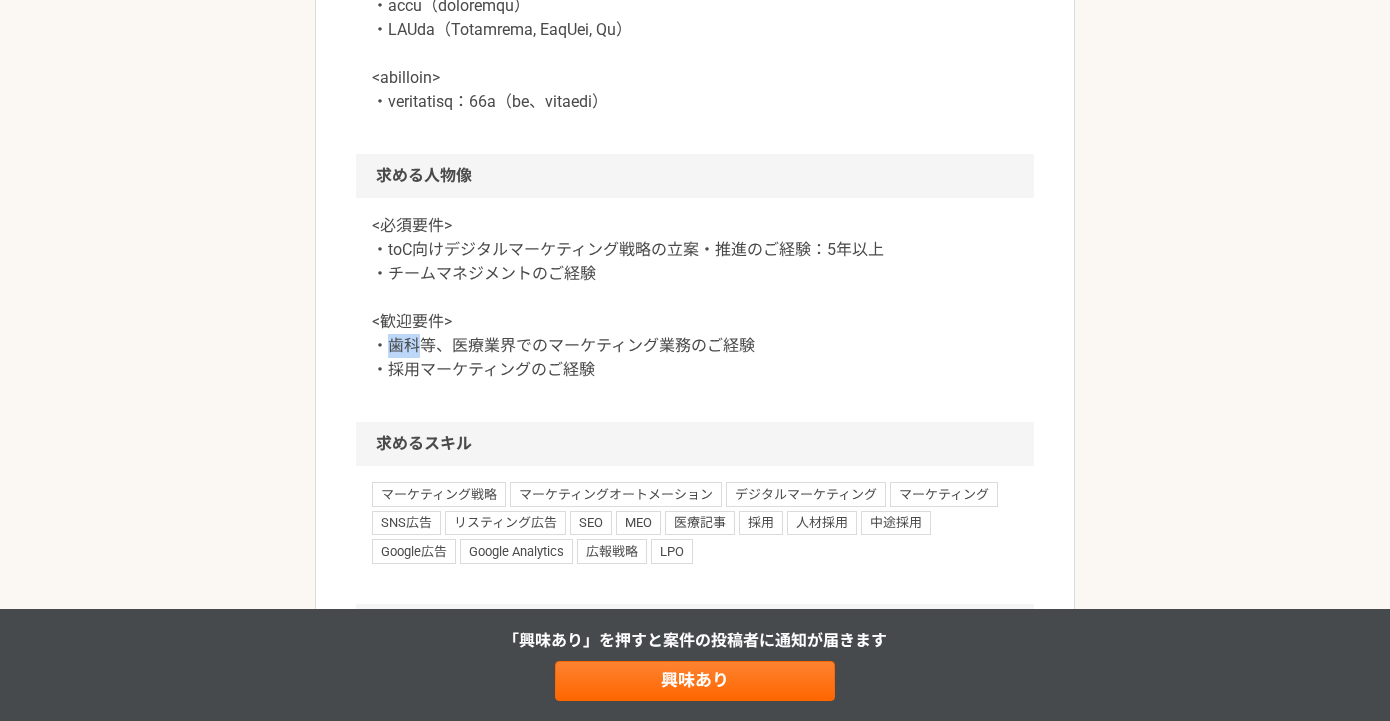 click on "<必須要件>
・toC向けデジタルマーケティング戦略の立案・推進のご経験：5年以上
・チームマネジメントのご経験
<歓迎要件>
・歯科等、医療業界でのマーケティング業務のご経験
・採用マーケティングのご経験" at bounding box center [695, 310] 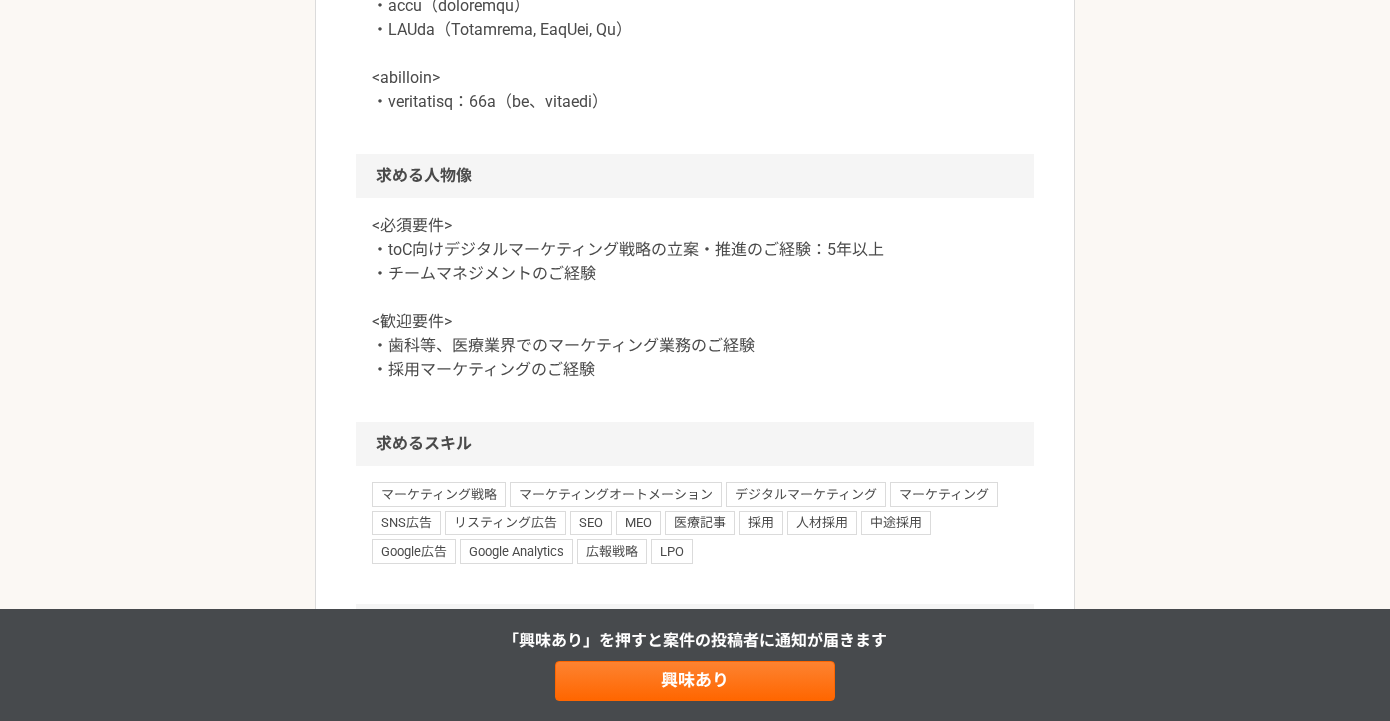 click on "<必須要件>
・toC向けデジタルマーケティング戦略の立案・推進のご経験：5年以上
・チームマネジメントのご経験
<歓迎要件>
・歯科等、医療業界でのマーケティング業務のご経験
・採用マーケティングのご経験" at bounding box center [695, 310] 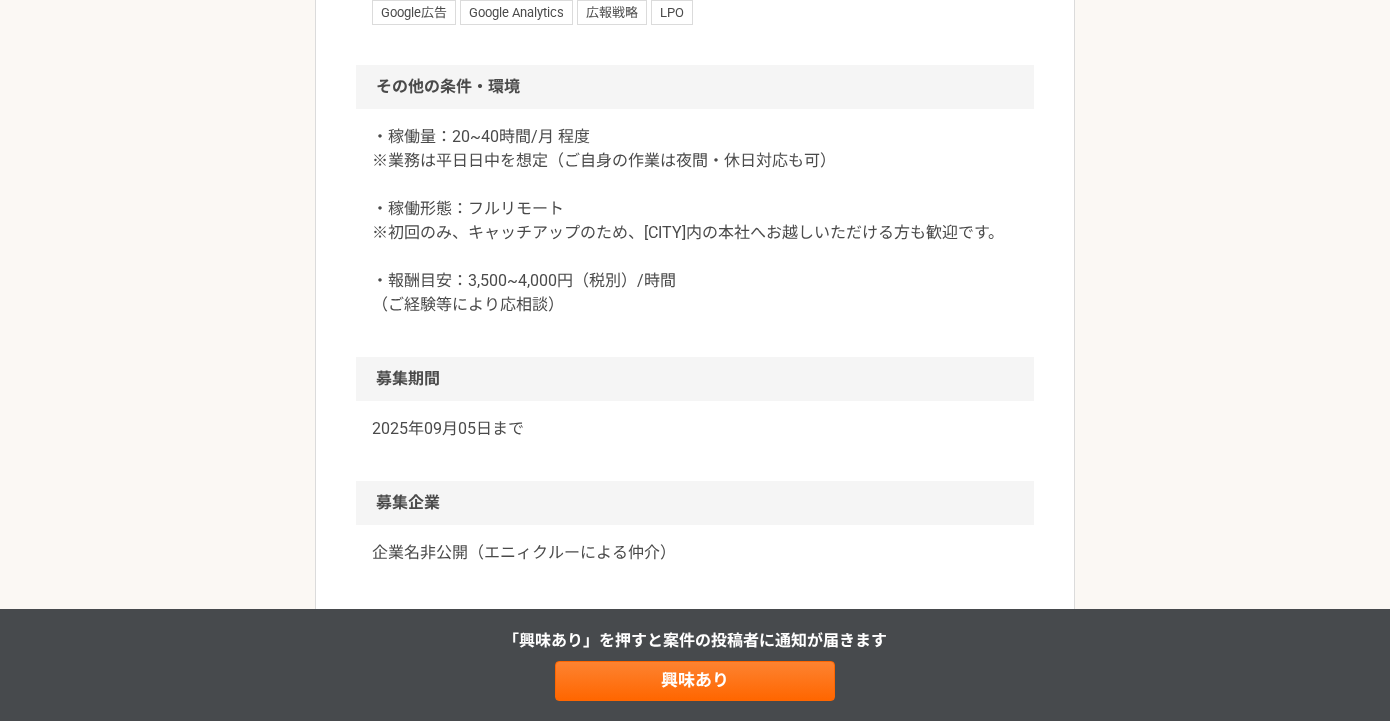 scroll, scrollTop: 1774, scrollLeft: 0, axis: vertical 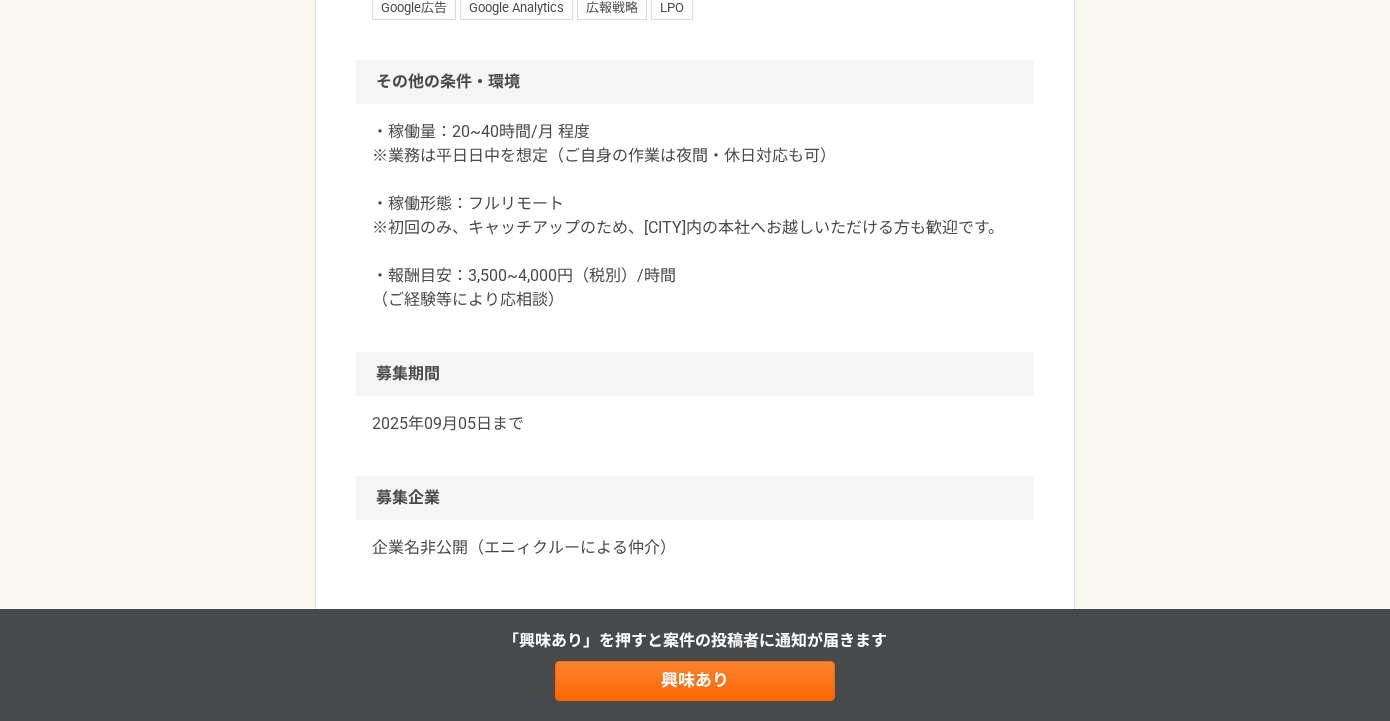 click on "・稼働量：20~40時間/月 程度
※業務は平日日中を想定（ご自身の作業は夜間・休日対応も可）
・稼働形態：フルリモート
※初回のみ、キャッチアップのため、[CITY]内の本社へお越しいただける方も歓迎です。
・報酬目安：3,500~4,000円（税別）/時間
（ご経験等により応相談）" at bounding box center (695, 216) 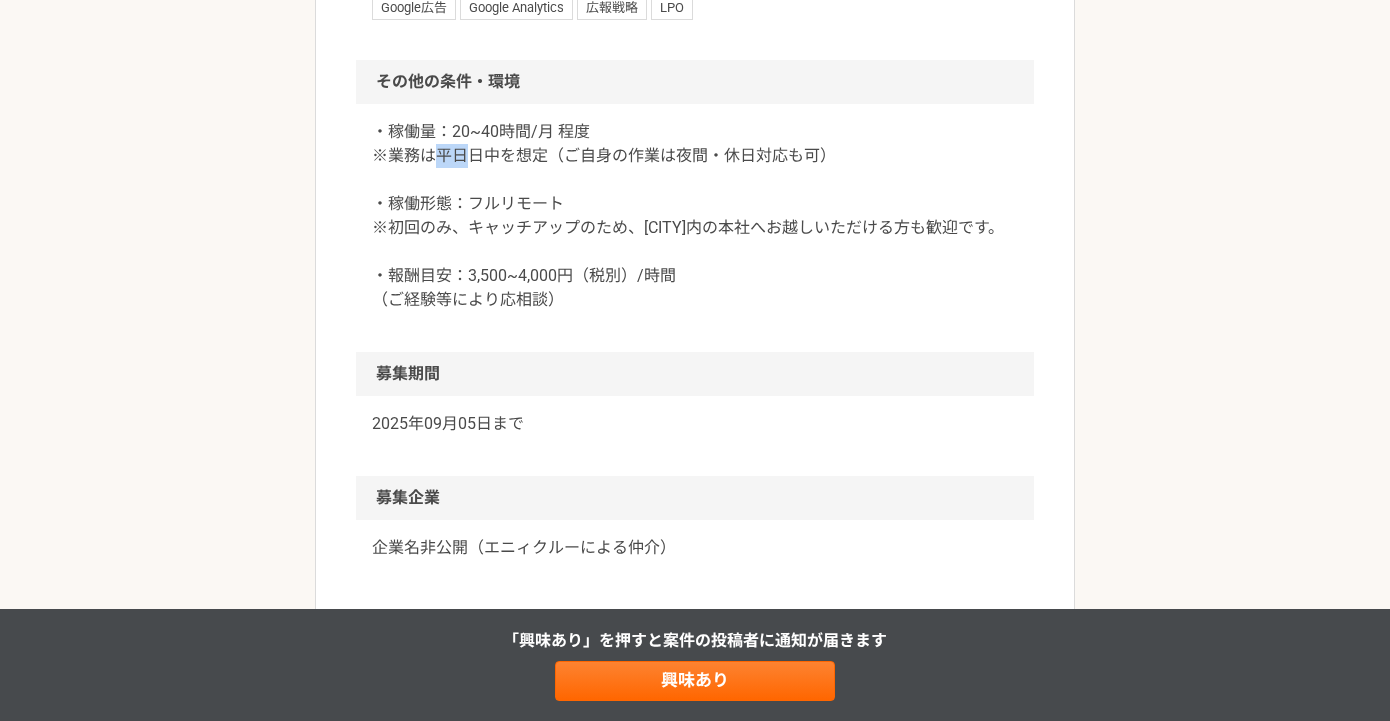 click on "・稼働量：20~40時間/月 程度
※業務は平日日中を想定（ご自身の作業は夜間・休日対応も可）
・稼働形態：フルリモート
※初回のみ、キャッチアップのため、[CITY]内の本社へお越しいただける方も歓迎です。
・報酬目安：3,500~4,000円（税別）/時間
（ご経験等により応相談）" at bounding box center [695, 216] 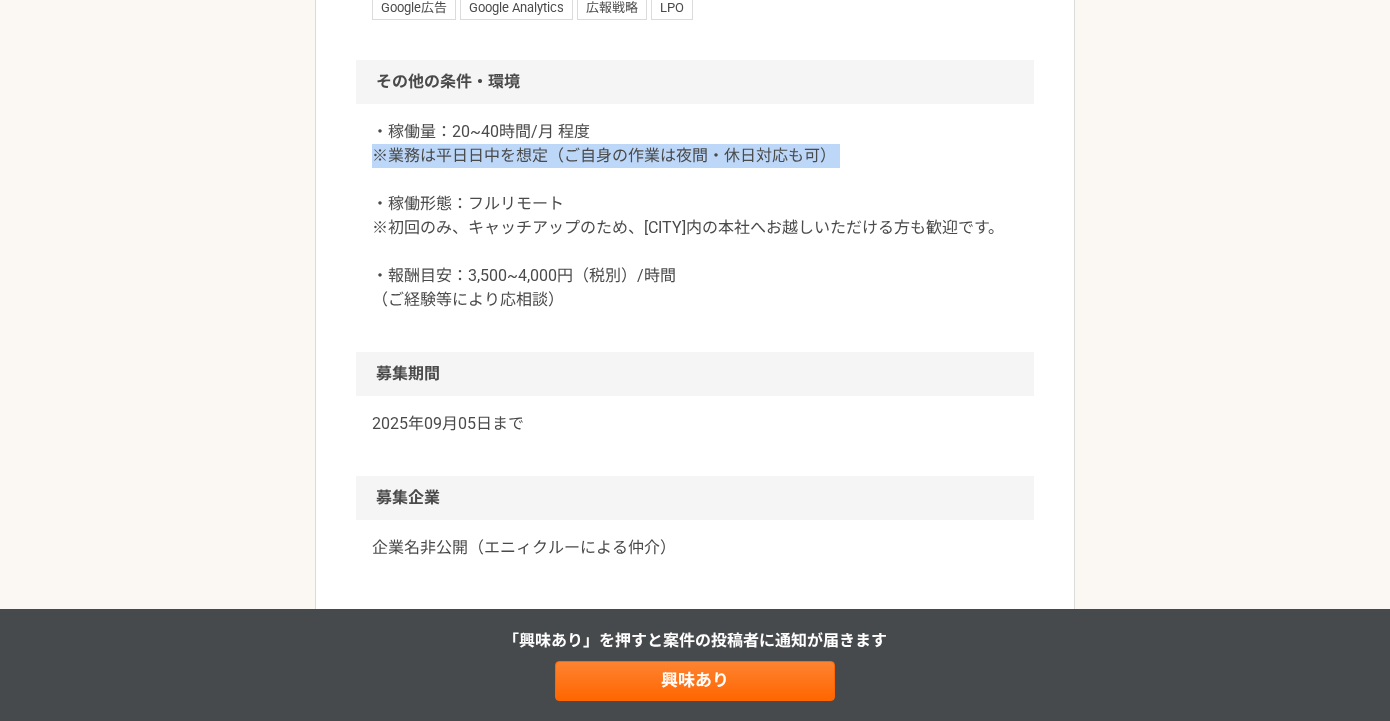 click on "・稼働量：20~40時間/月 程度
※業務は平日日中を想定（ご自身の作業は夜間・休日対応も可）
・稼働形態：フルリモート
※初回のみ、キャッチアップのため、[CITY]内の本社へお越しいただける方も歓迎です。
・報酬目安：3,500~4,000円（税別）/時間
（ご経験等により応相談）" at bounding box center (695, 216) 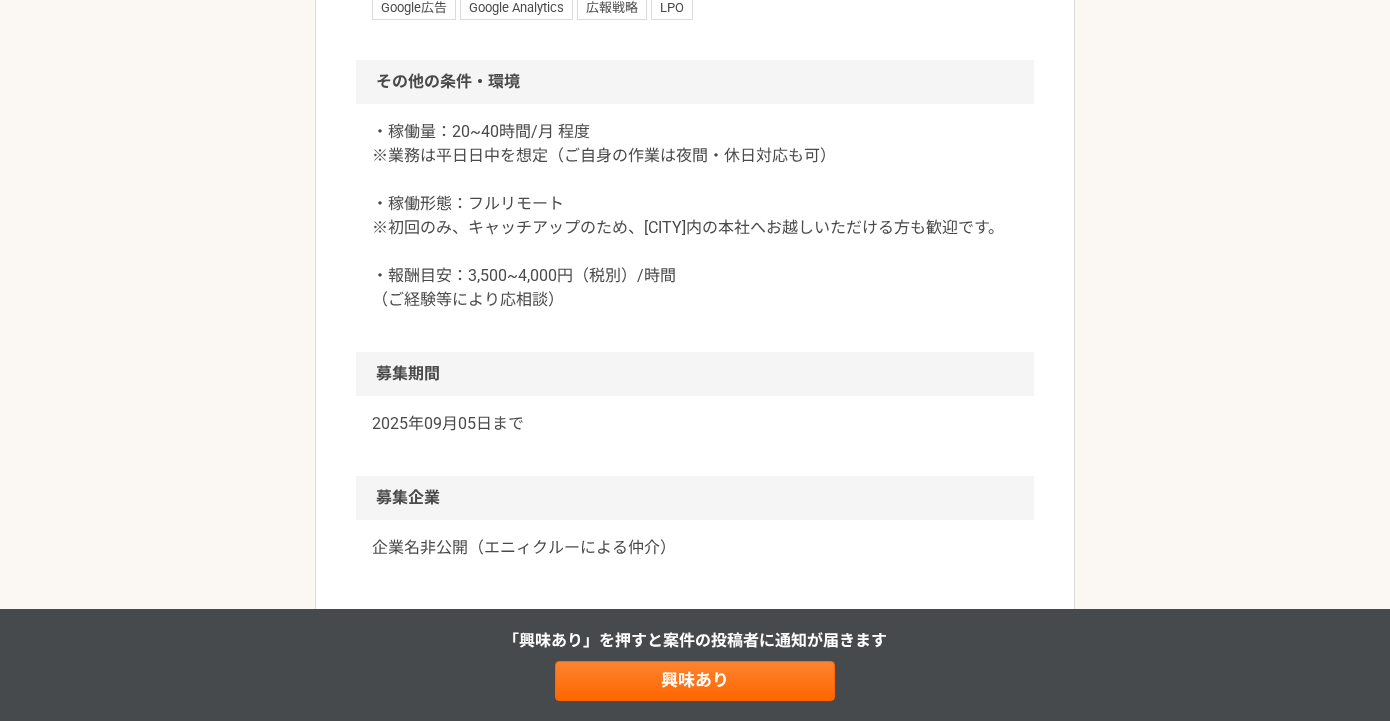 click on "・稼働量：20~40時間/月 程度
※業務は平日日中を想定（ご自身の作業は夜間・休日対応も可）
・稼働形態：フルリモート
※初回のみ、キャッチアップのため、[CITY]内の本社へお越しいただける方も歓迎です。
・報酬目安：3,500~4,000円（税別）/時間
（ご経験等により応相談）" at bounding box center (695, 216) 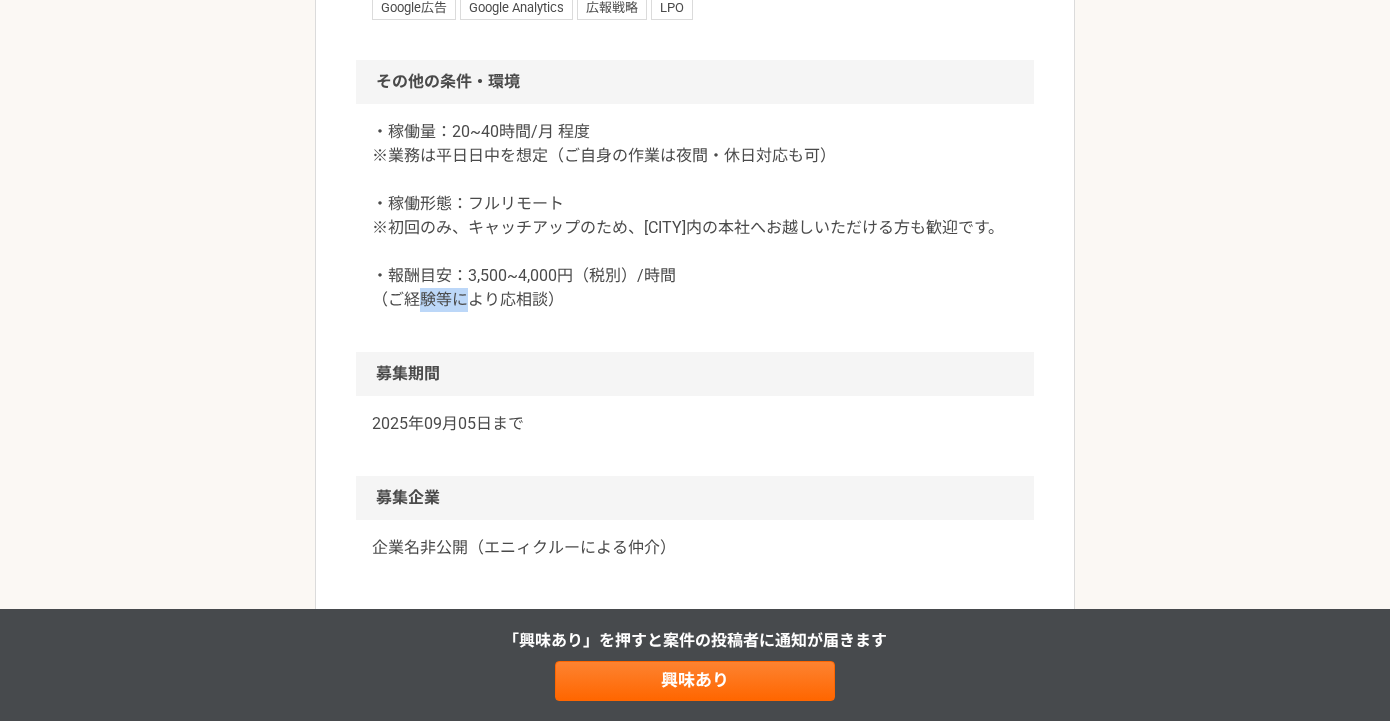click on "・稼働量：20~40時間/月 程度
※業務は平日日中を想定（ご自身の作業は夜間・休日対応も可）
・稼働形態：フルリモート
※初回のみ、キャッチアップのため、[CITY]内の本社へお越しいただける方も歓迎です。
・報酬目安：3,500~4,000円（税別）/時間
（ご経験等により応相談）" at bounding box center (695, 216) 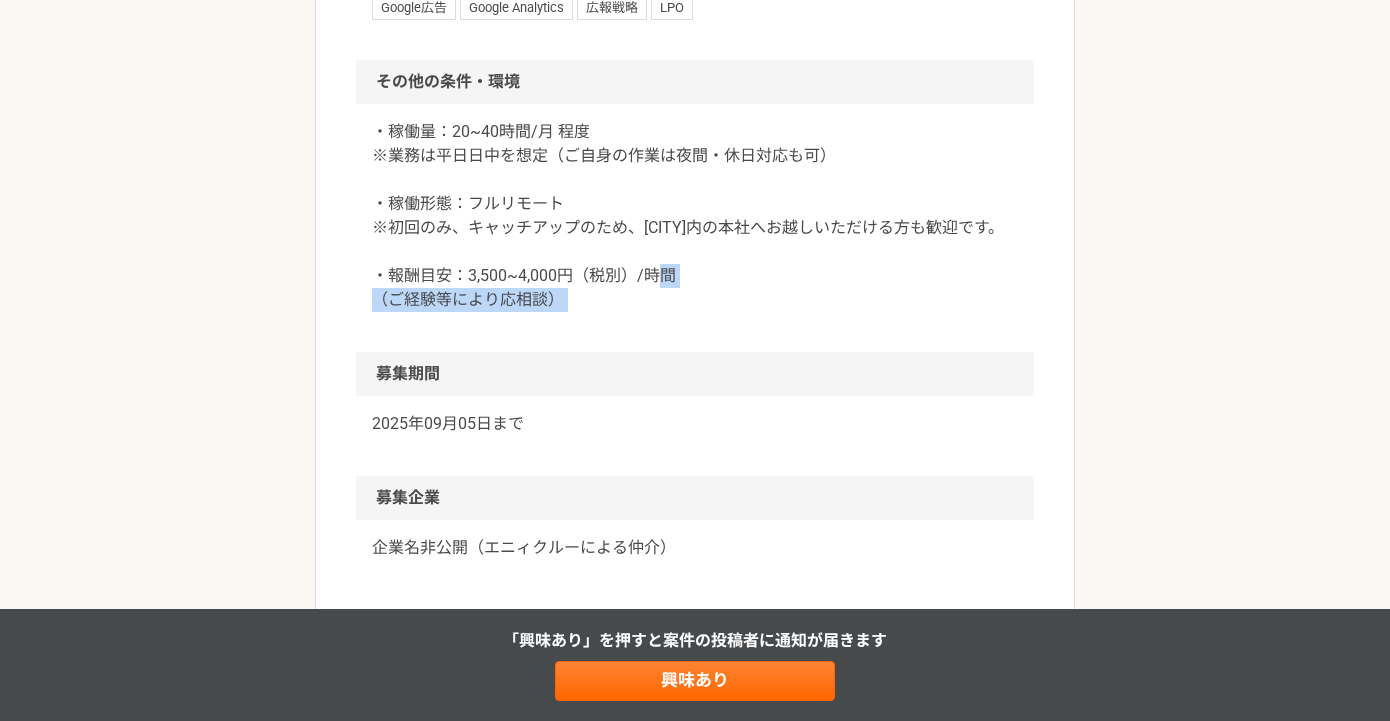 click on "・稼働量：20~40時間/月 程度
※業務は平日日中を想定（ご自身の作業は夜間・休日対応も可）
・稼働形態：フルリモート
※初回のみ、キャッチアップのため、[CITY]内の本社へお越しいただける方も歓迎です。
・報酬目安：3,500~4,000円（税別）/時間
（ご経験等により応相談）" at bounding box center [695, 216] 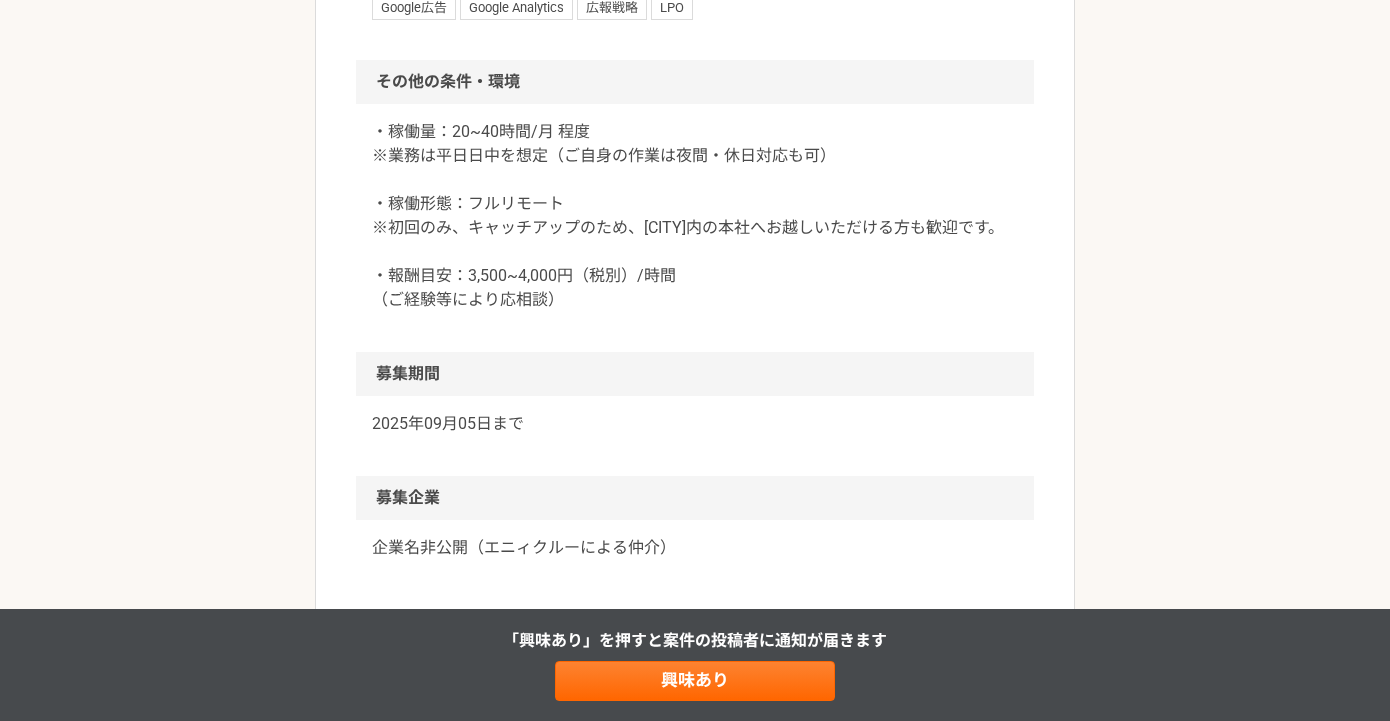 click on "・稼働量：20~40時間/月 程度
※業務は平日日中を想定（ご自身の作業は夜間・休日対応も可）
・稼働形態：フルリモート
※初回のみ、キャッチアップのため、[CITY]内の本社へお越しいただける方も歓迎です。
・報酬目安：3,500~4,000円（税別）/時間
（ご経験等により応相談）" at bounding box center [695, 216] 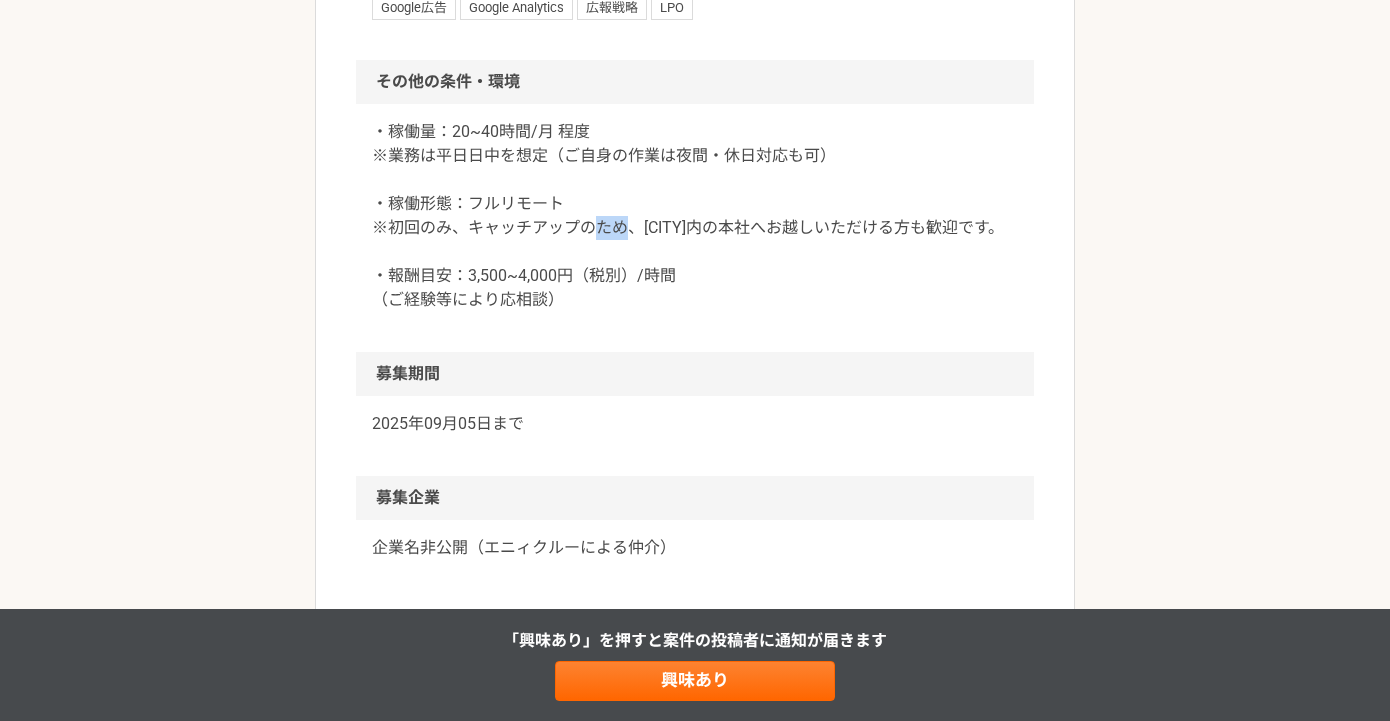 click on "・稼働量：20~40時間/月 程度
※業務は平日日中を想定（ご自身の作業は夜間・休日対応も可）
・稼働形態：フルリモート
※初回のみ、キャッチアップのため、[CITY]内の本社へお越しいただける方も歓迎です。
・報酬目安：3,500~4,000円（税別）/時間
（ご経験等により応相談）" at bounding box center [695, 216] 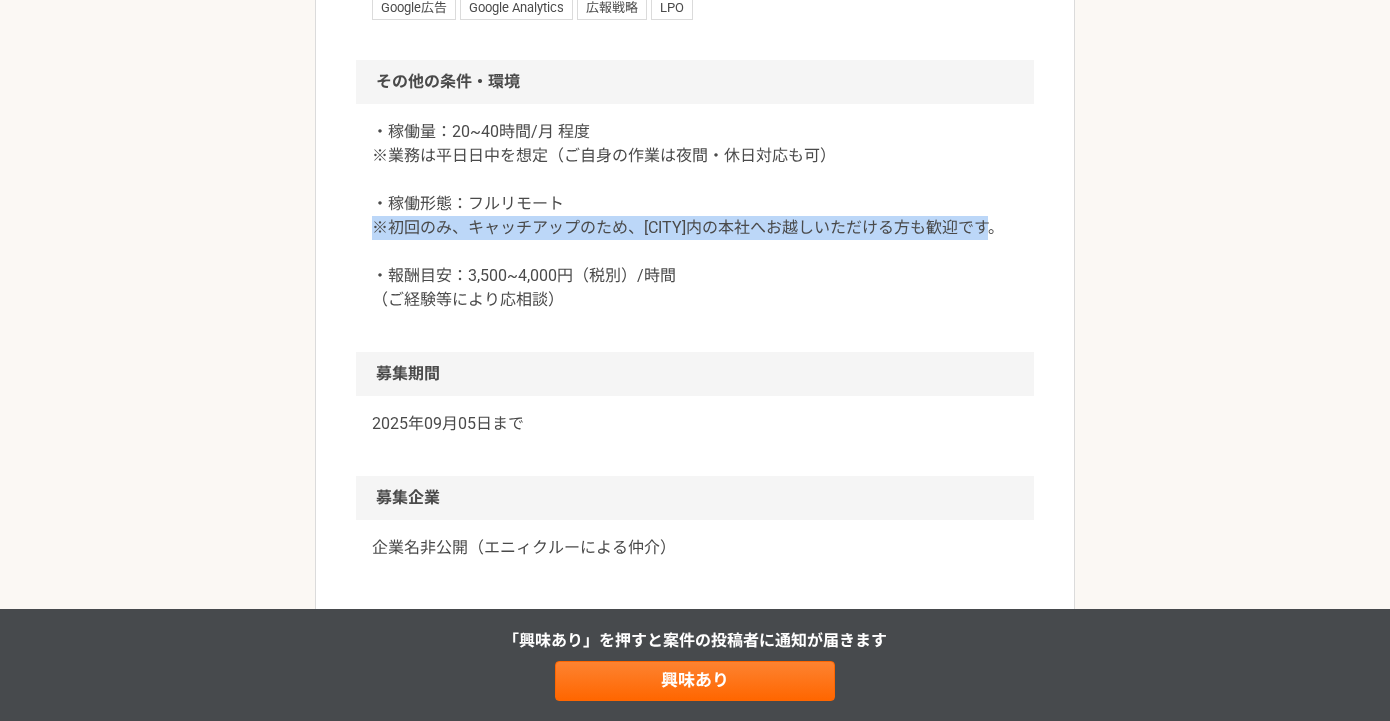 click on "・稼働量：20~40時間/月 程度
※業務は平日日中を想定（ご自身の作業は夜間・休日対応も可）
・稼働形態：フルリモート
※初回のみ、キャッチアップのため、[CITY]内の本社へお越しいただける方も歓迎です。
・報酬目安：3,500~4,000円（税別）/時間
（ご経験等により応相談）" at bounding box center (695, 216) 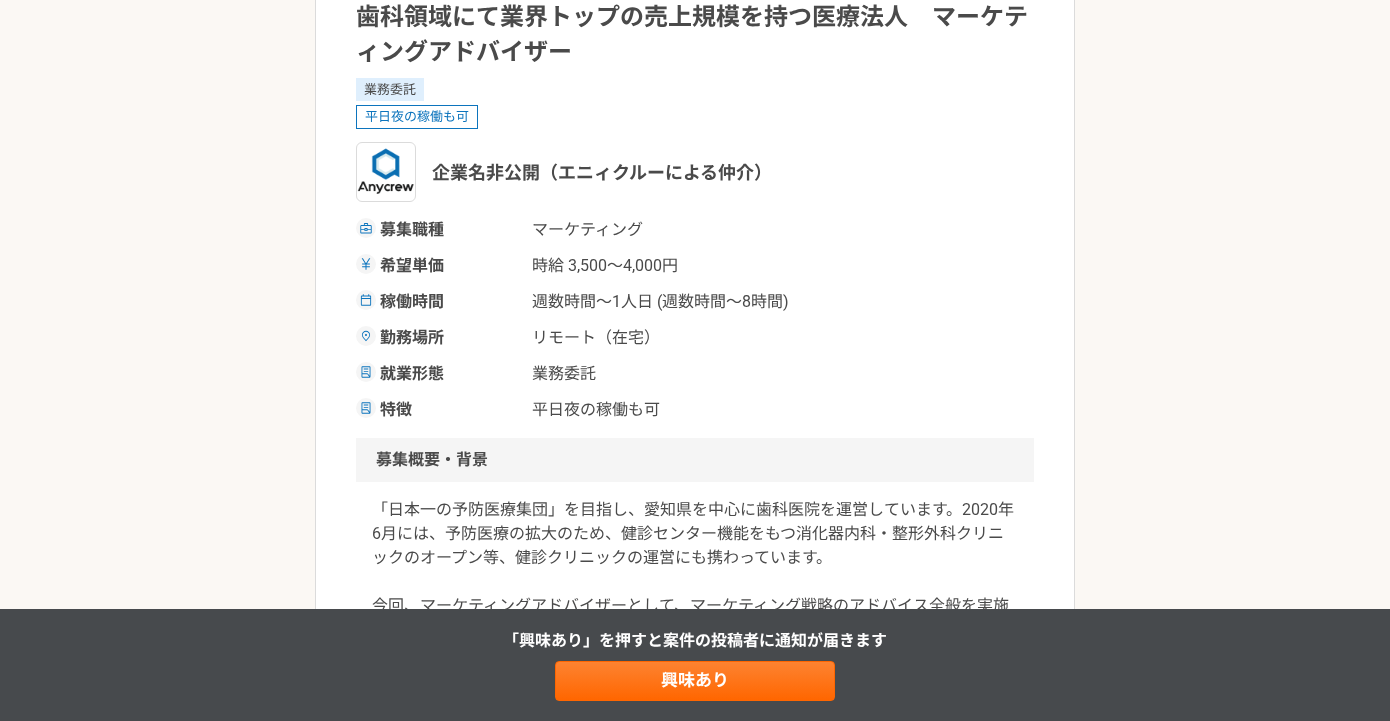 scroll, scrollTop: 0, scrollLeft: 0, axis: both 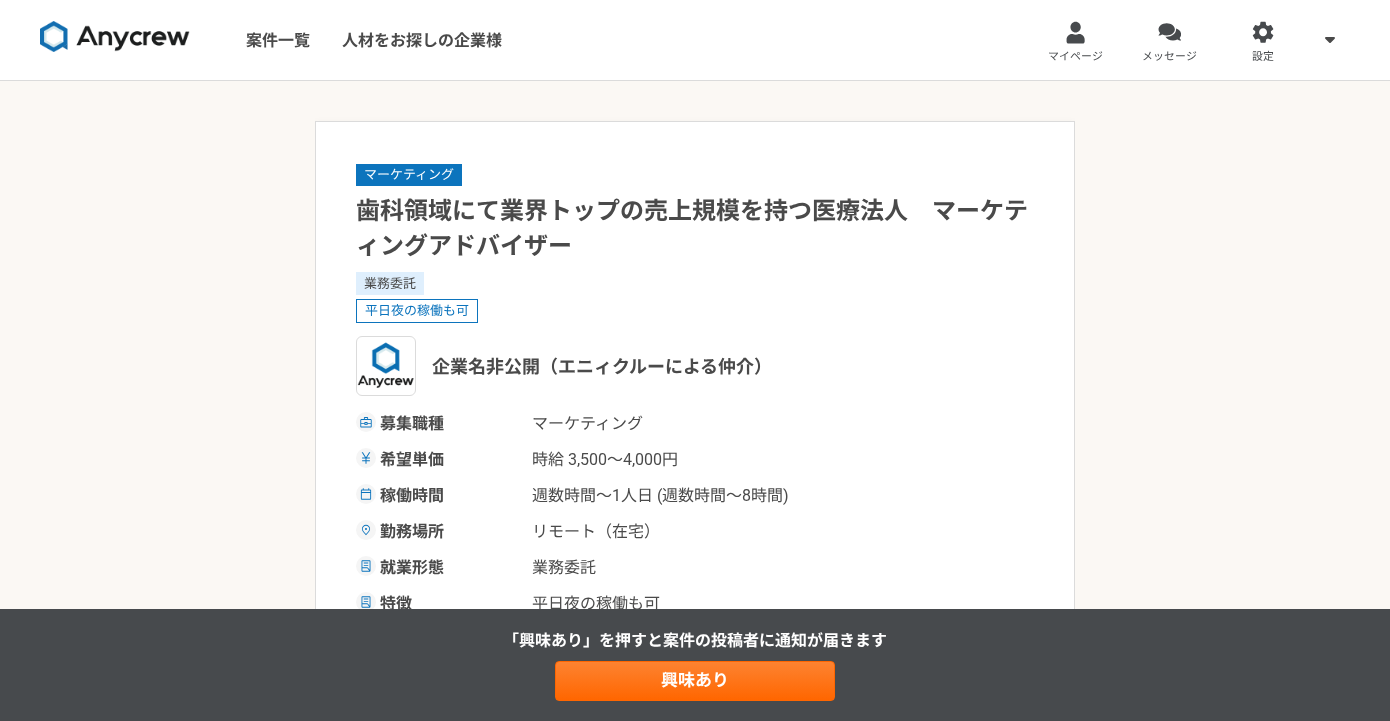 click on "歯科領域にて業界トップの売上規模を持つ医療法人　マーケティングアドバイザー" at bounding box center [695, 229] 